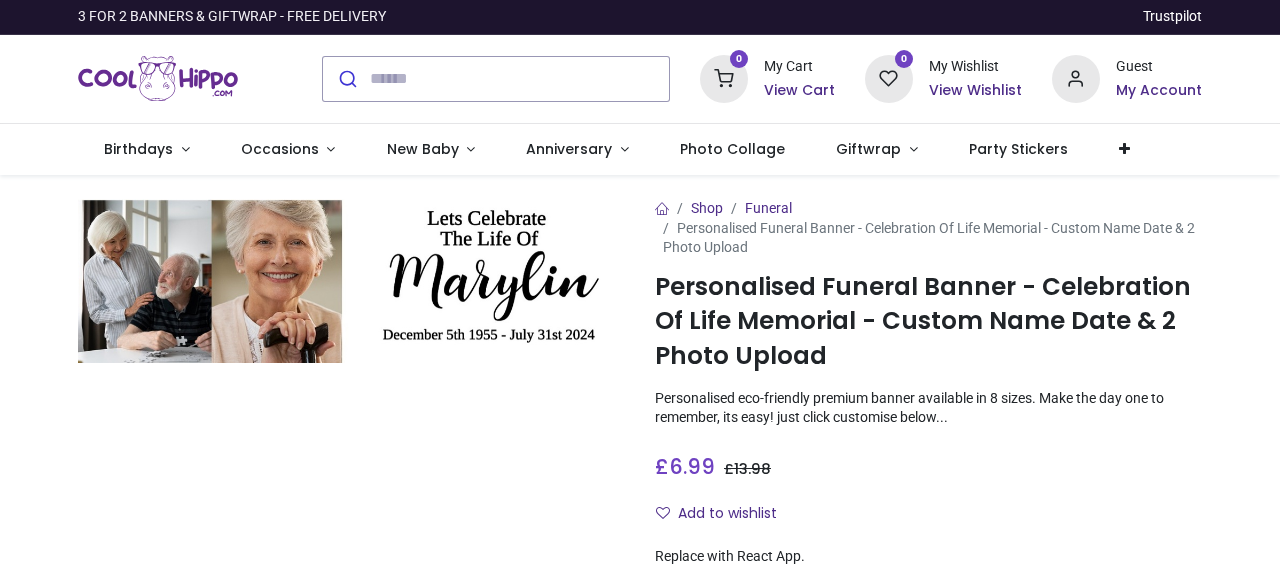 scroll, scrollTop: 0, scrollLeft: 0, axis: both 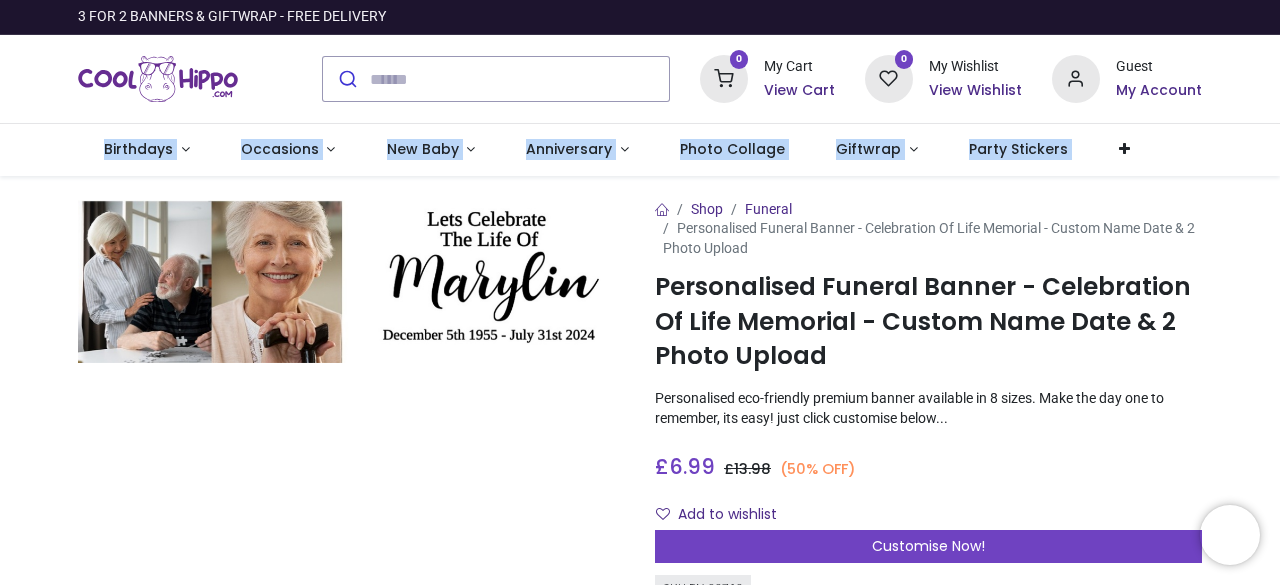 drag, startPoint x: 1276, startPoint y: 105, endPoint x: 1279, endPoint y: 147, distance: 42.107006 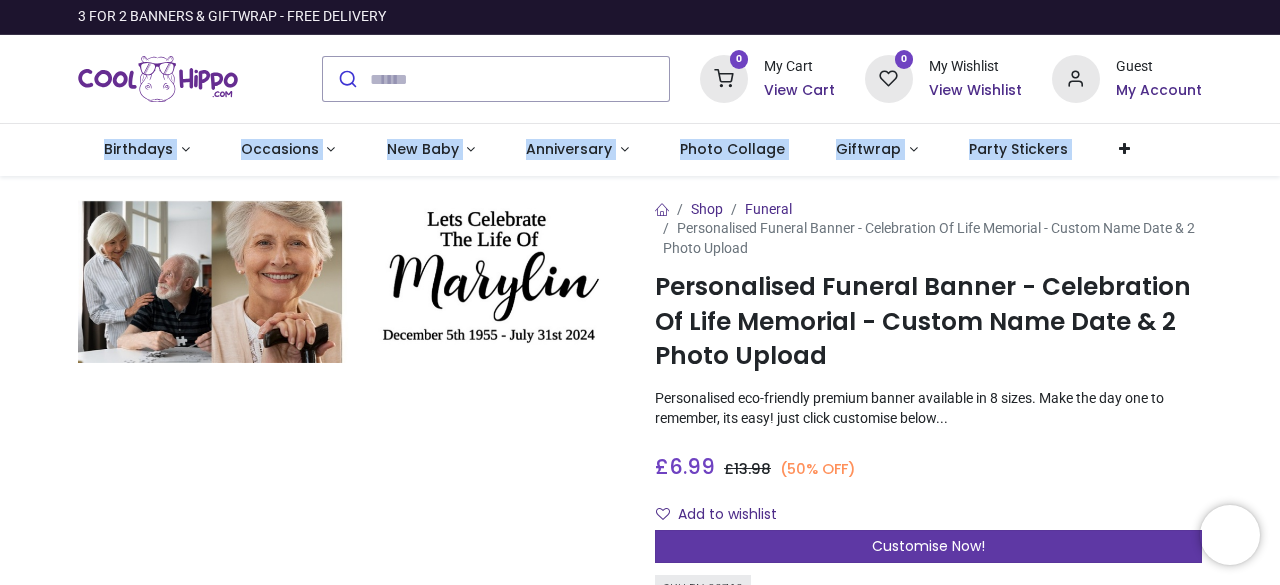 click on "Customise Now!" at bounding box center (928, 547) 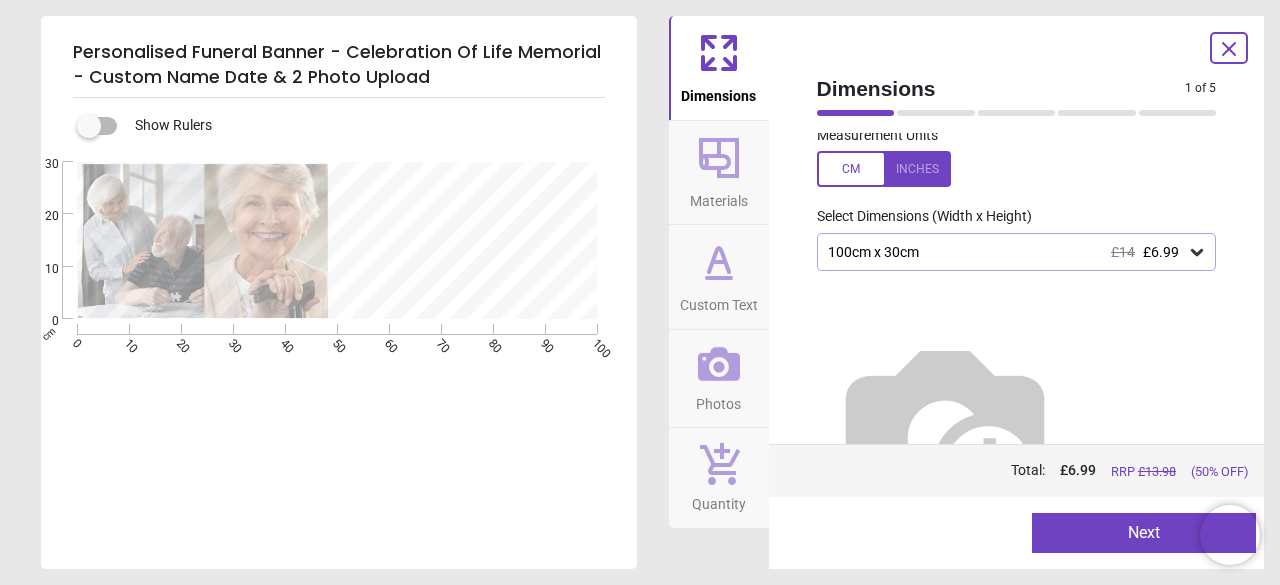 scroll, scrollTop: 83, scrollLeft: 0, axis: vertical 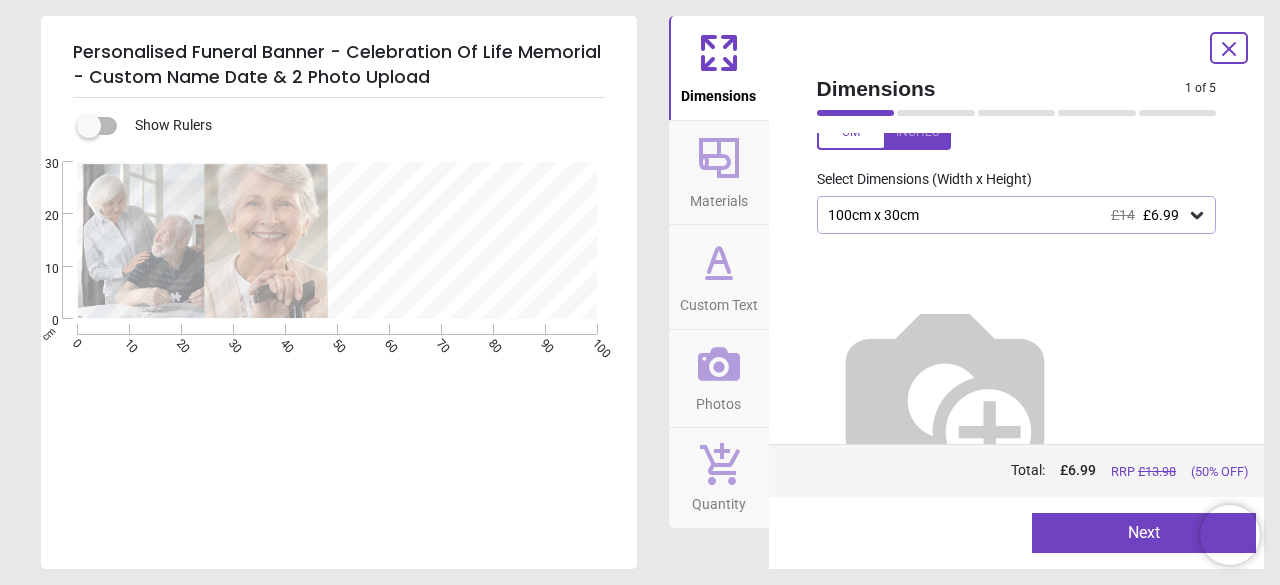click on "Next" at bounding box center [1144, 533] 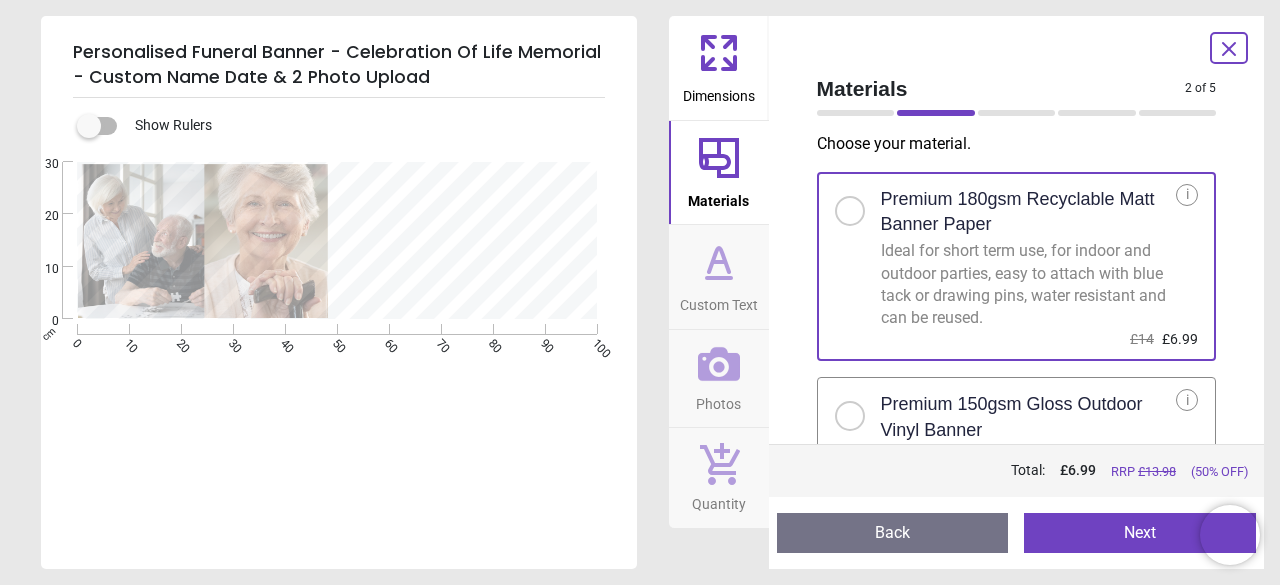 click on "Next" at bounding box center [1140, 533] 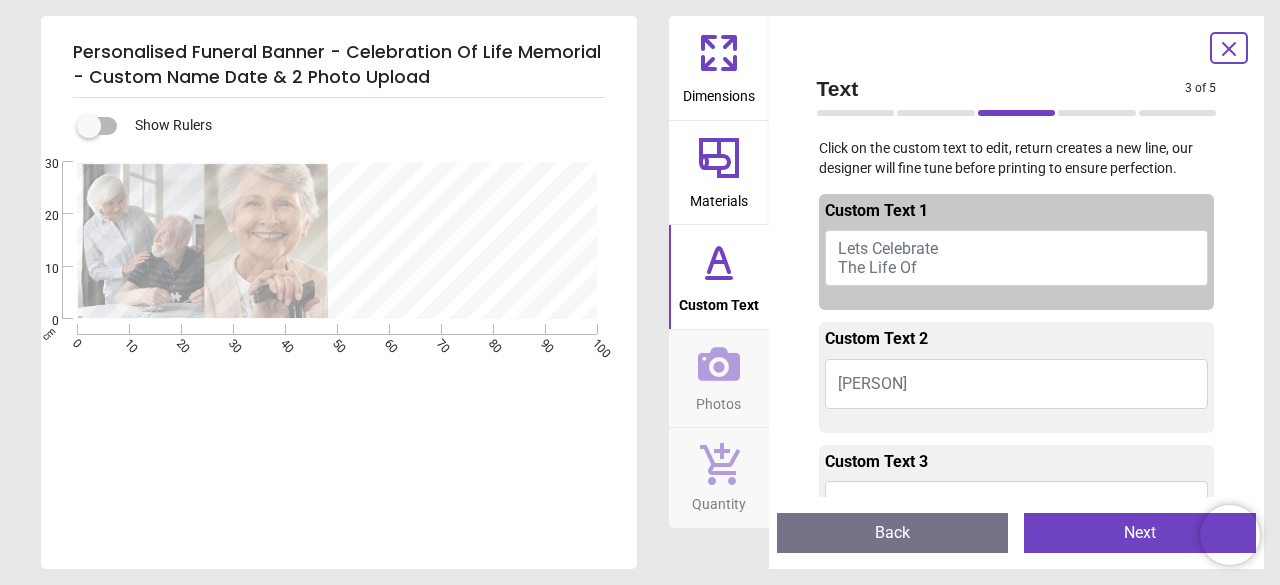 click on "Lets Celebrate
The Life Of" at bounding box center (1017, 258) 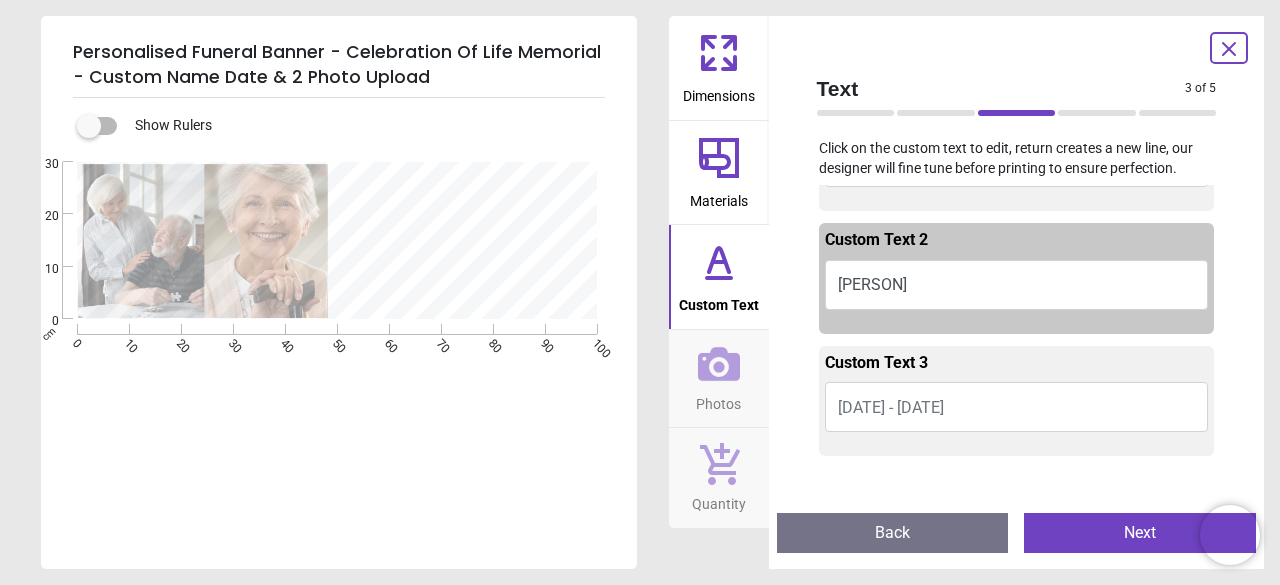 scroll, scrollTop: 116, scrollLeft: 0, axis: vertical 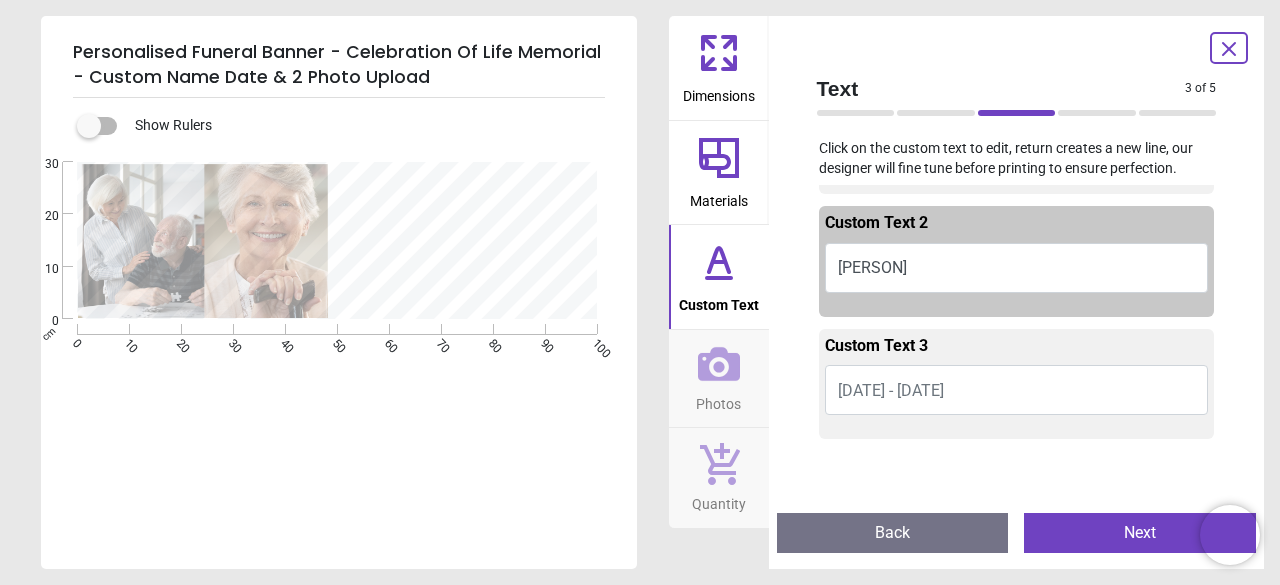 type on "***" 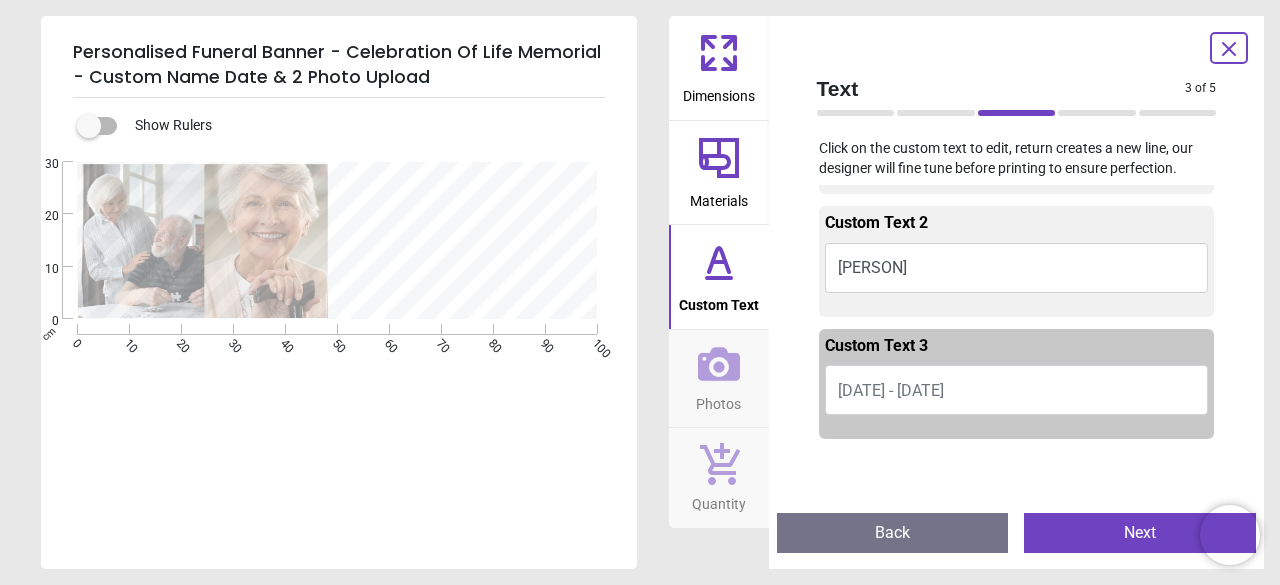 click on "December 5th 1955 - July 31st 2024" at bounding box center [891, 390] 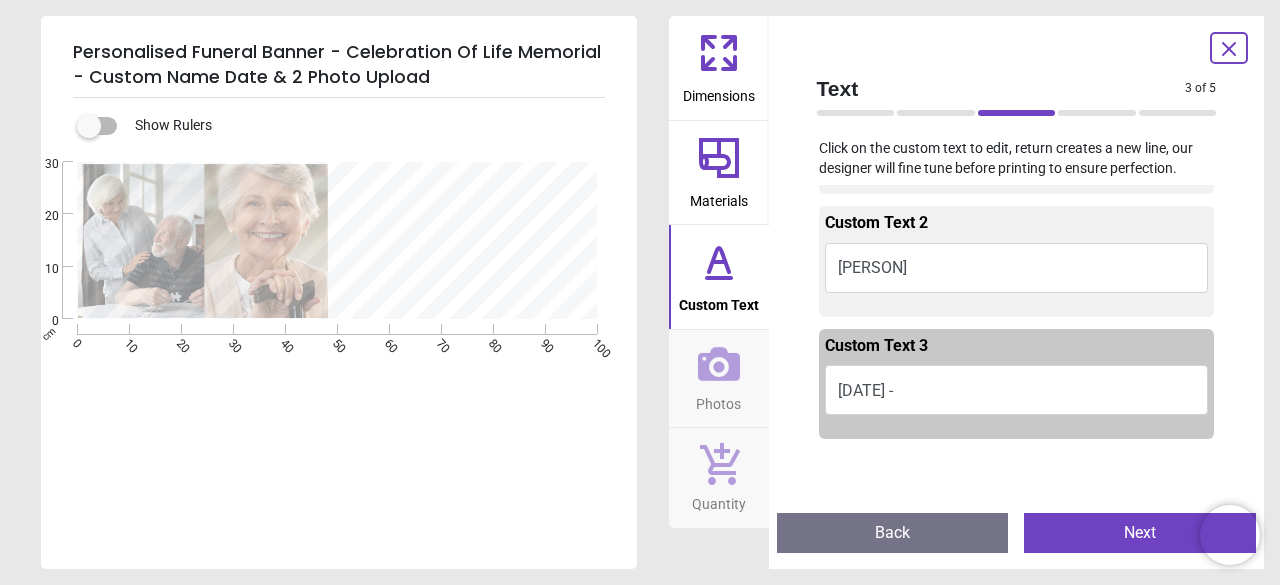 click on "Back" at bounding box center (893, 533) 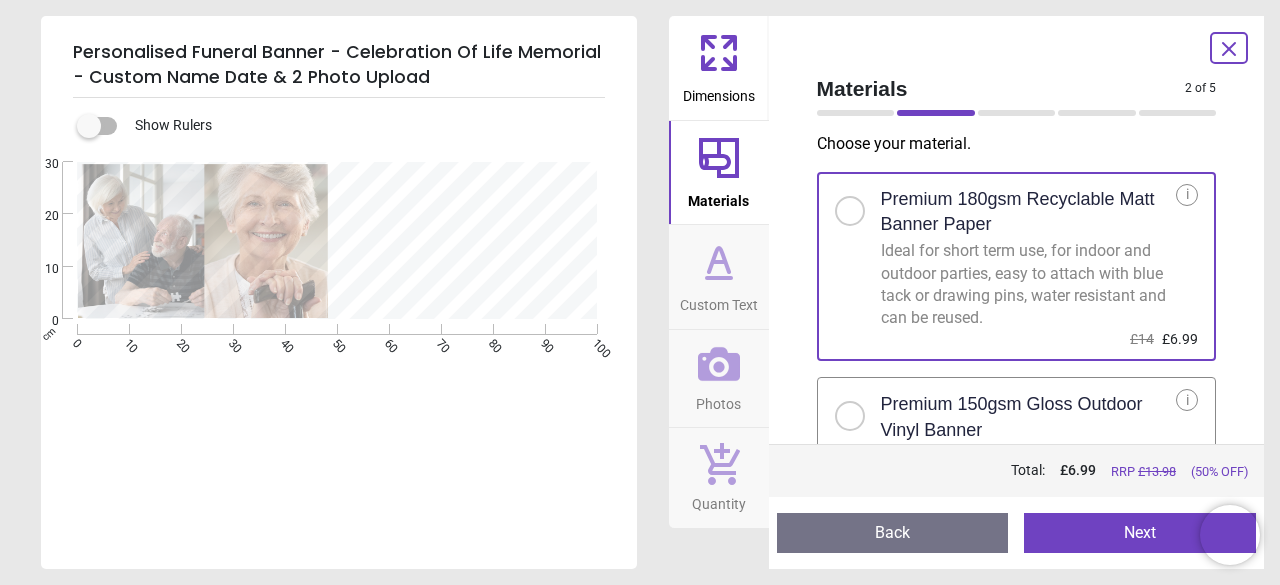 click on "Next" at bounding box center [1140, 533] 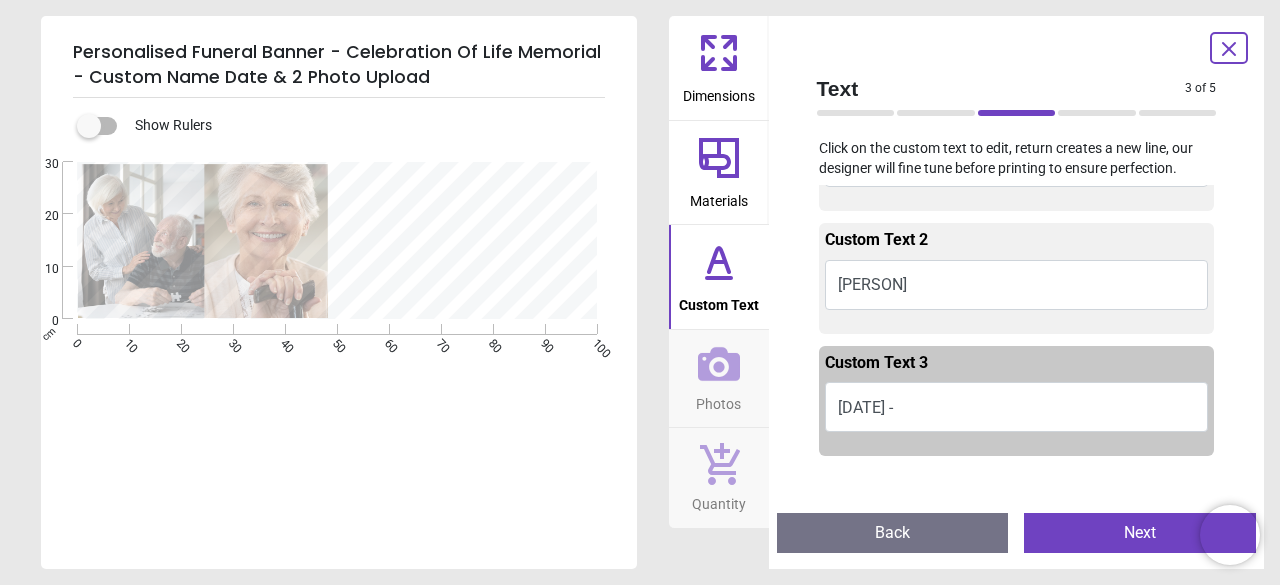scroll, scrollTop: 103, scrollLeft: 0, axis: vertical 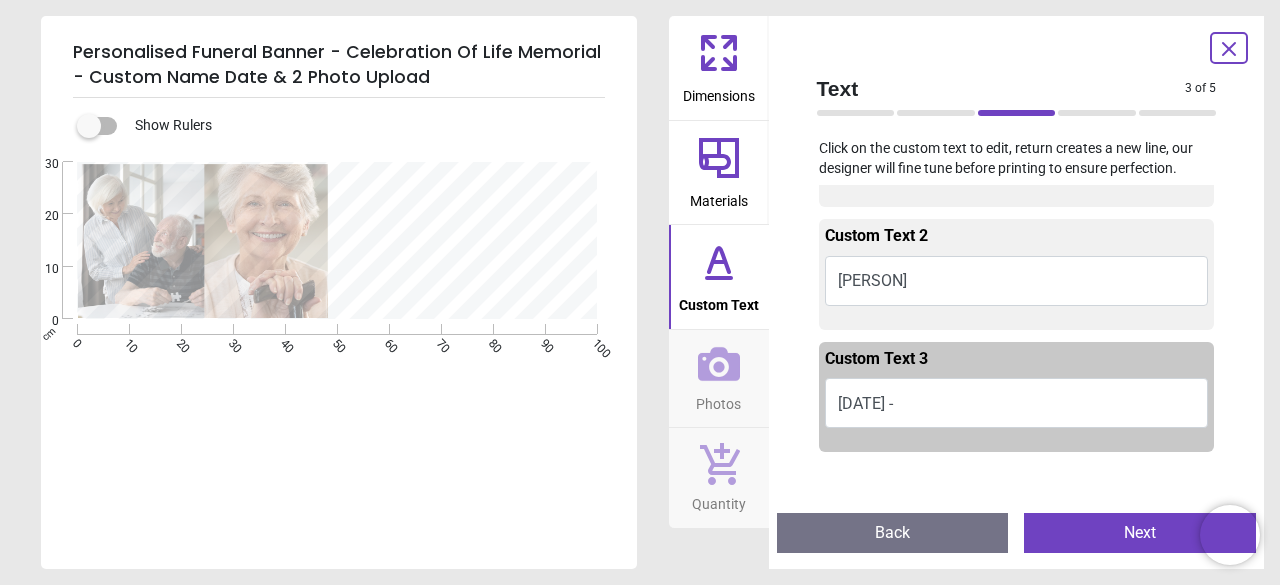 click on "**********" at bounding box center (469, 291) 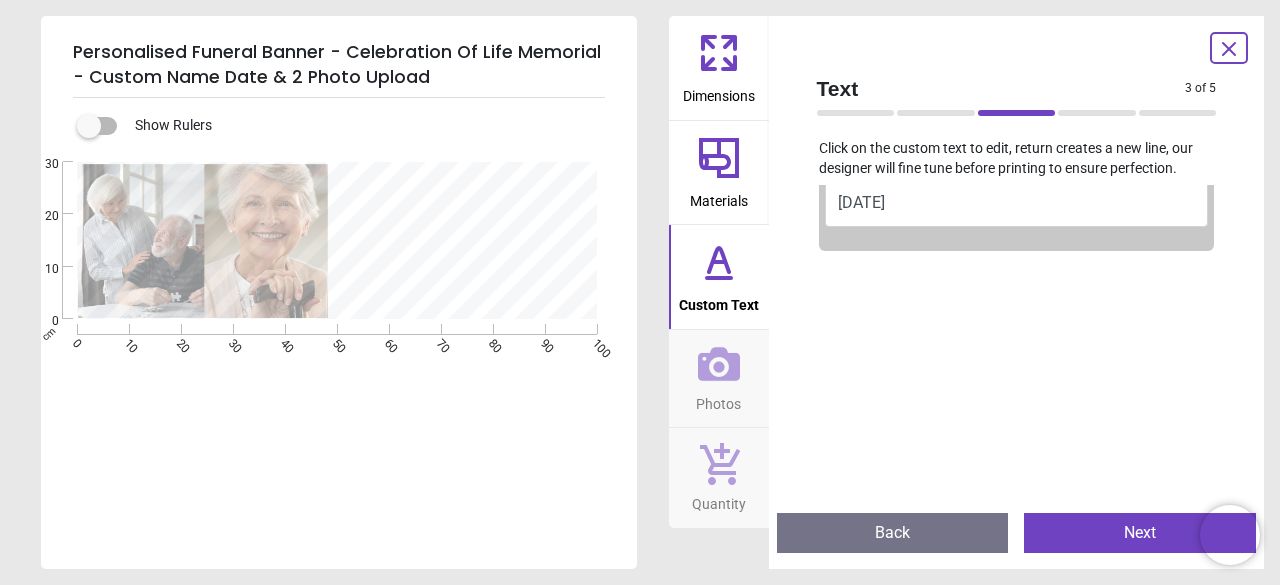 scroll, scrollTop: 314, scrollLeft: 0, axis: vertical 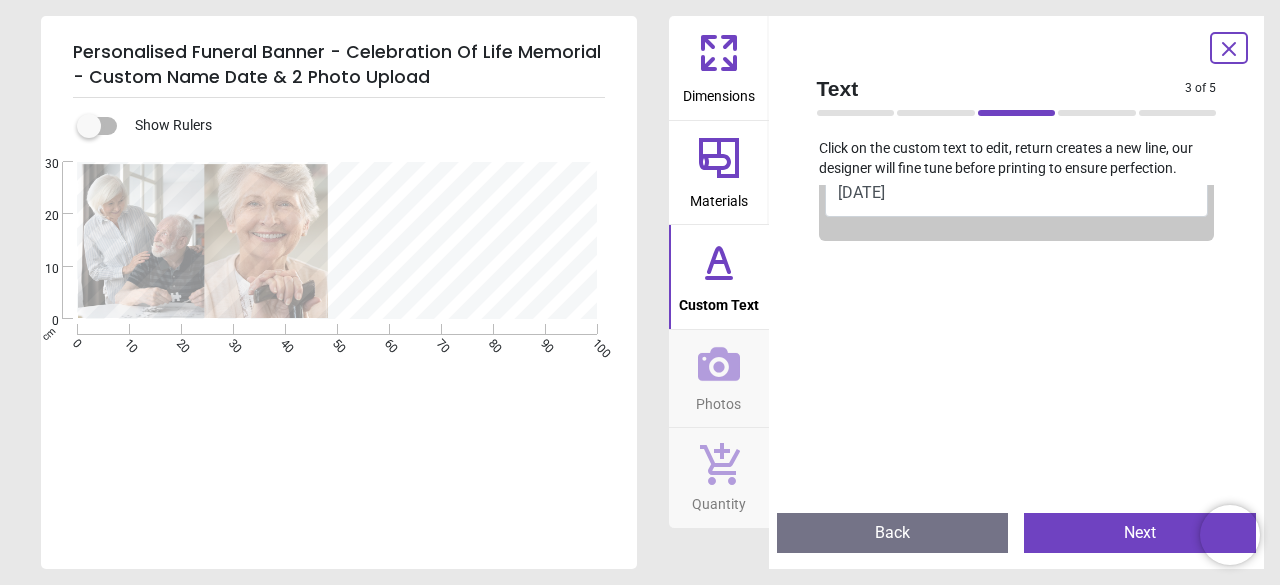 click on "Next" at bounding box center [1140, 533] 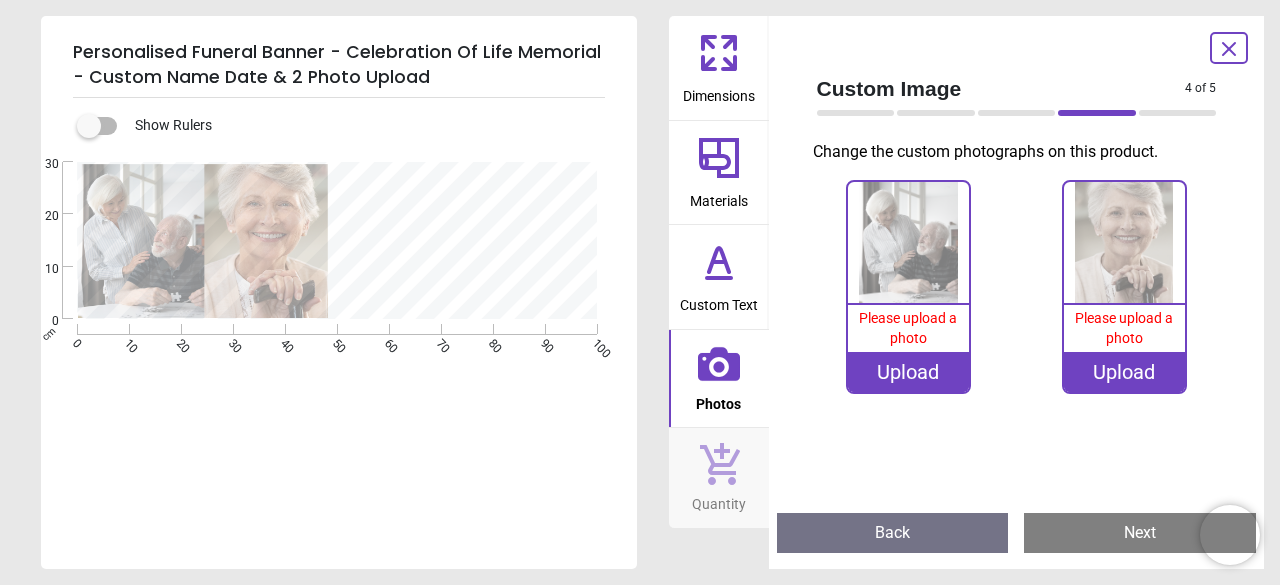 click on "Back" at bounding box center [893, 533] 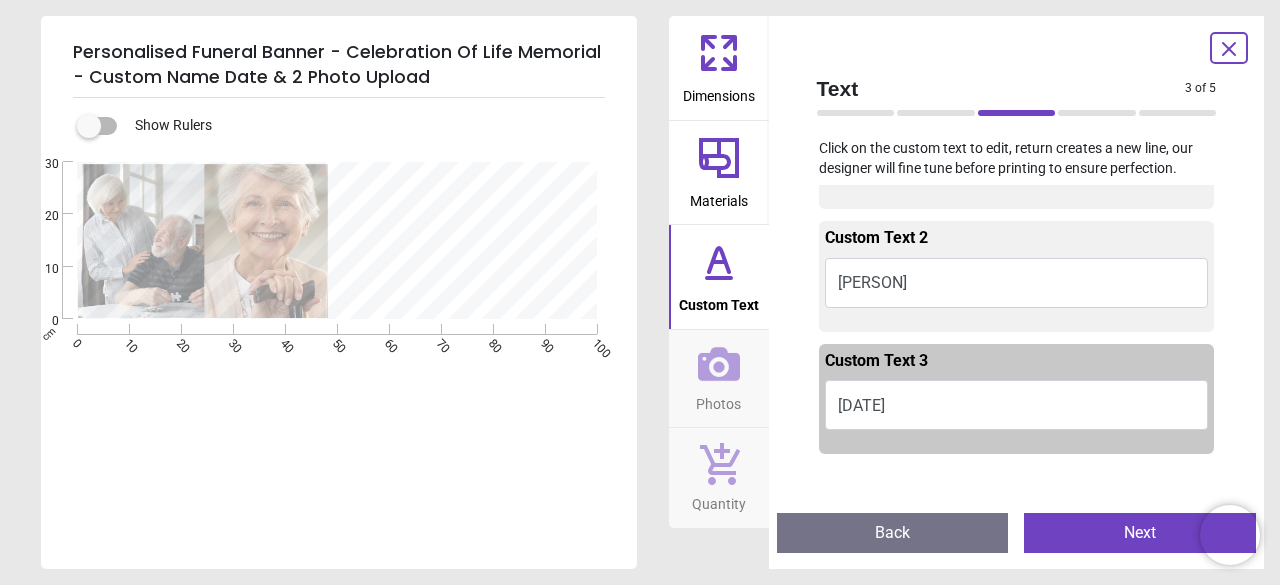 scroll, scrollTop: 110, scrollLeft: 0, axis: vertical 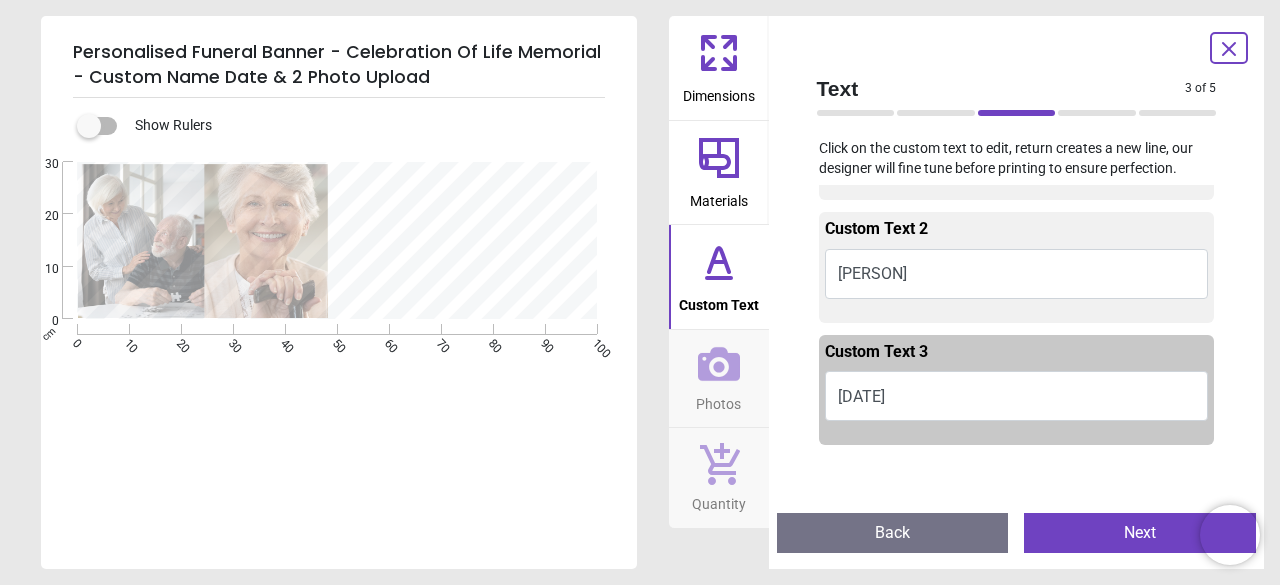click on "February 10 1927" at bounding box center [1017, 396] 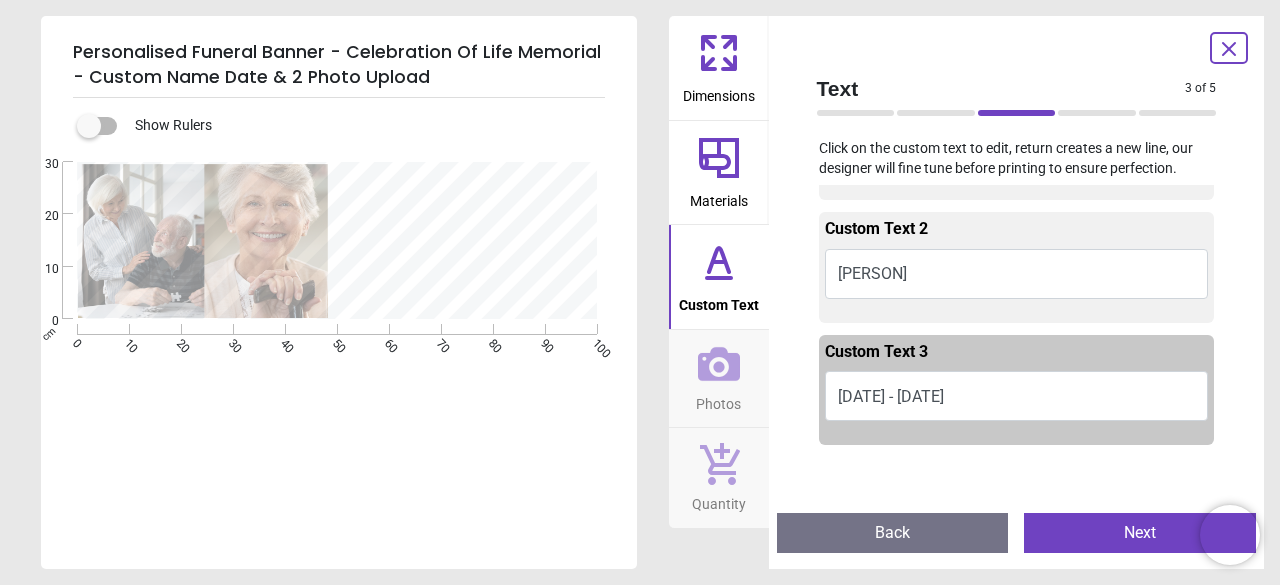 type on "**********" 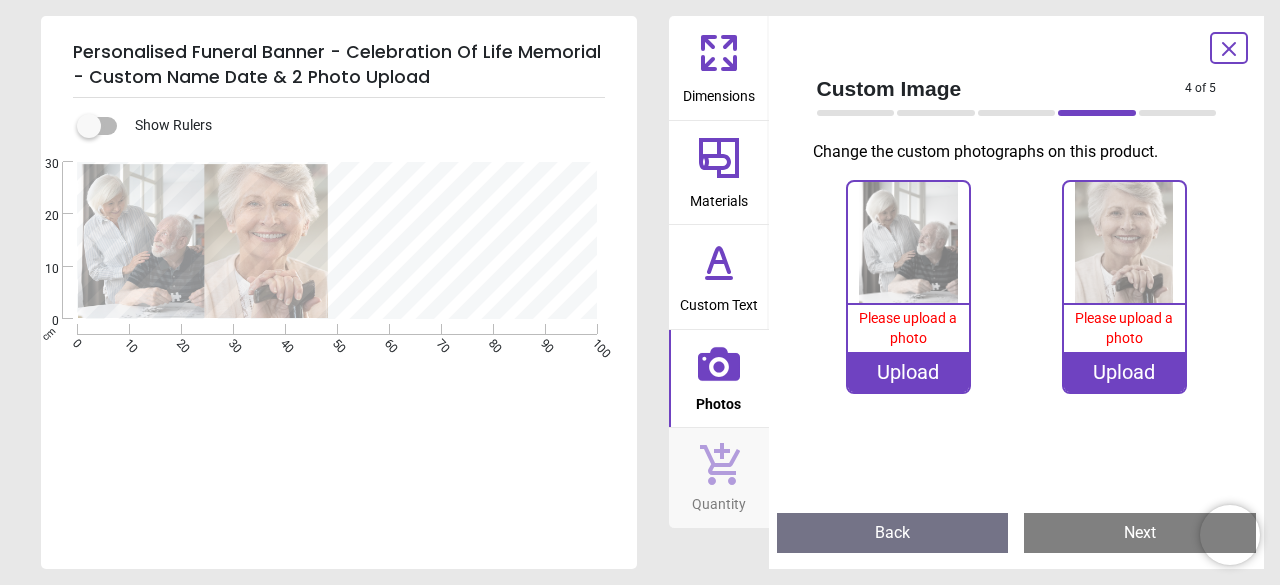 click at bounding box center [908, 242] 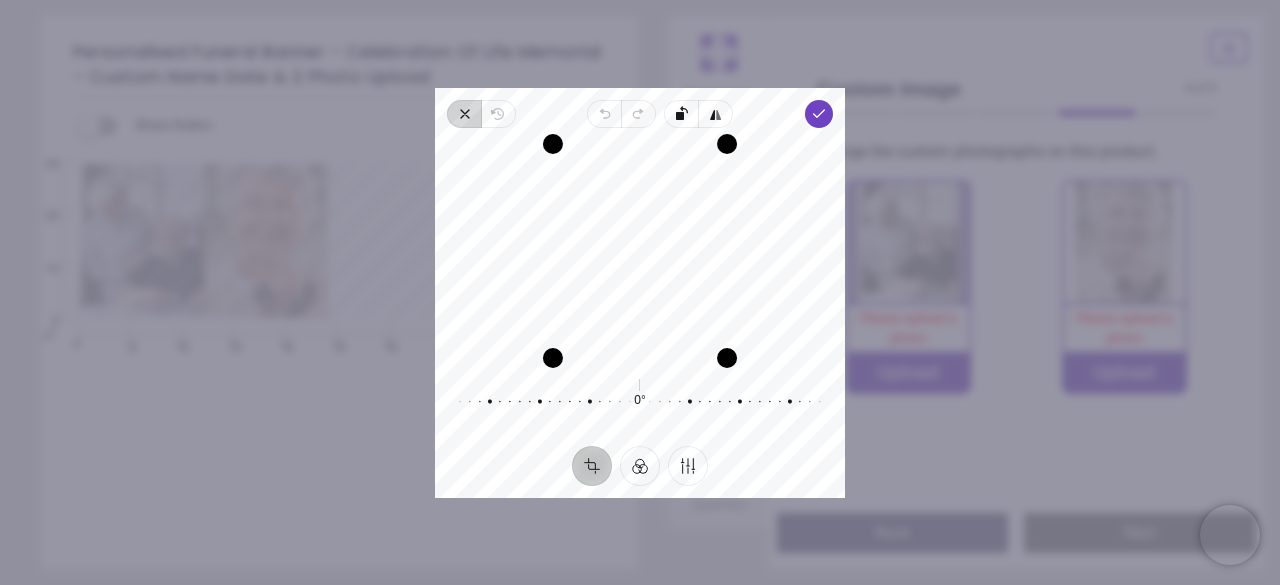 click 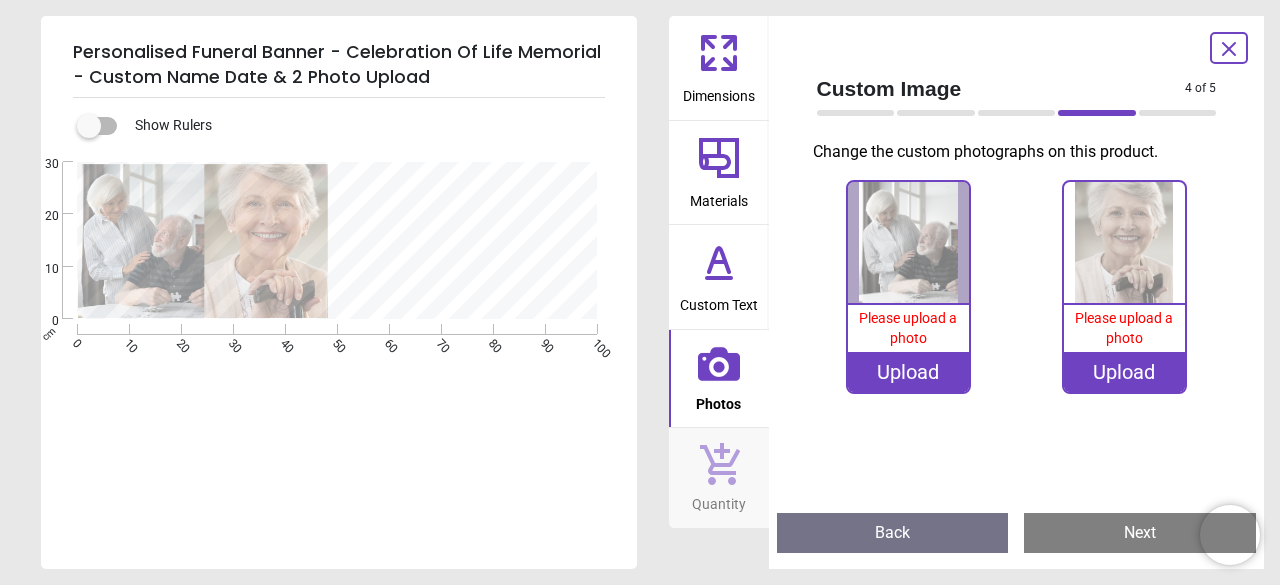 click on "Back" at bounding box center (893, 533) 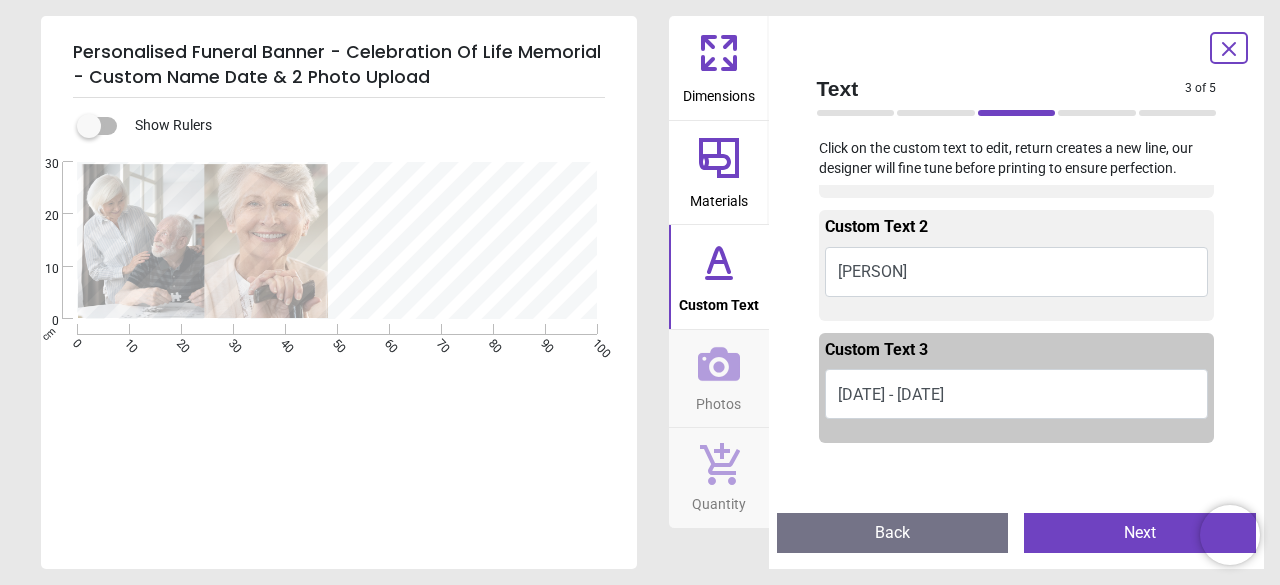 scroll, scrollTop: 128, scrollLeft: 0, axis: vertical 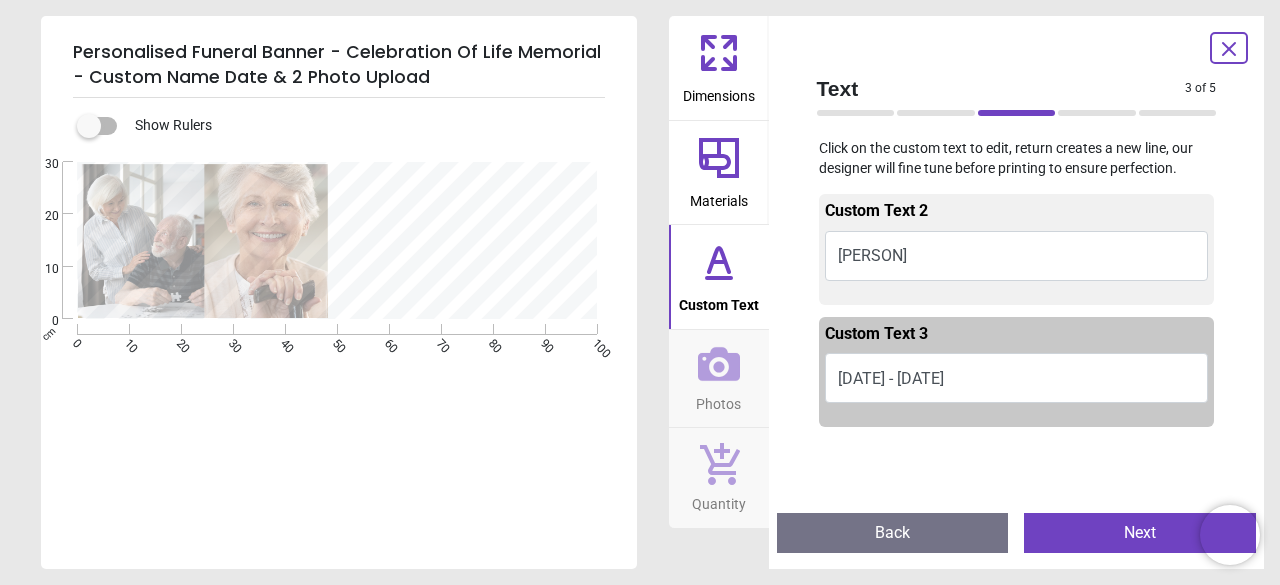 click on "Back" at bounding box center [893, 533] 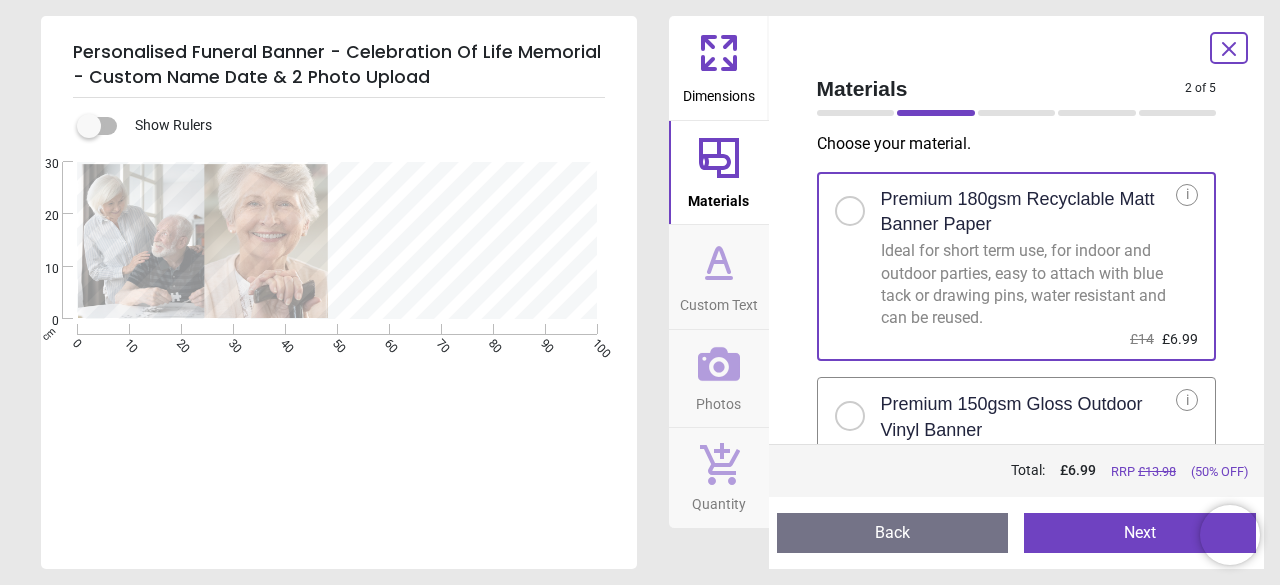 click on "Back" at bounding box center (893, 533) 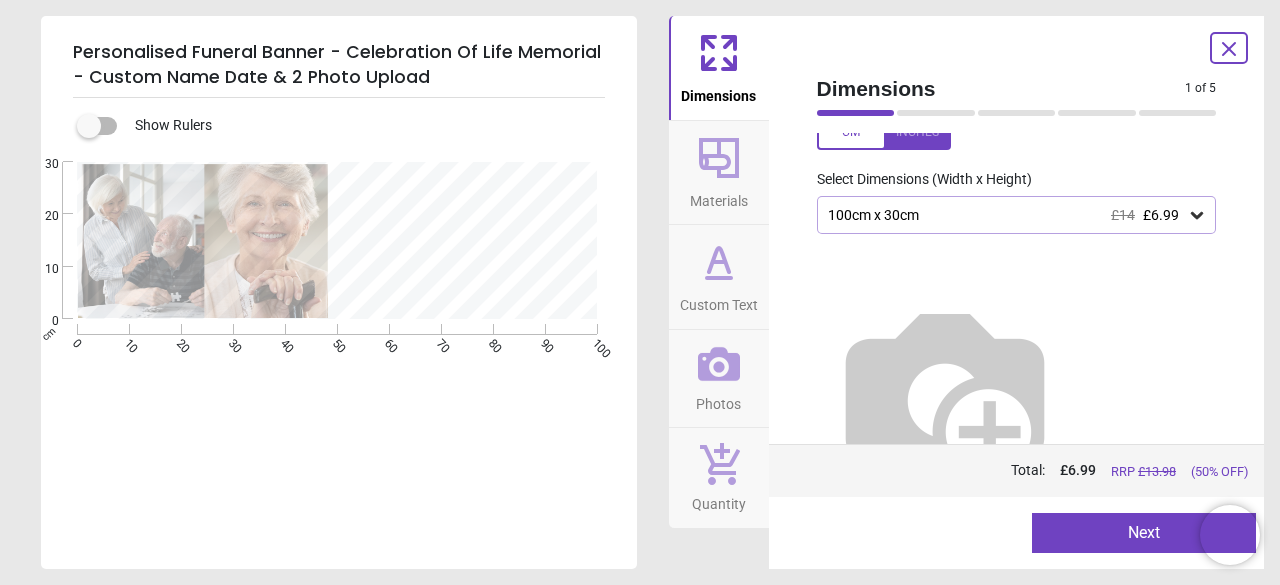 scroll, scrollTop: 0, scrollLeft: 0, axis: both 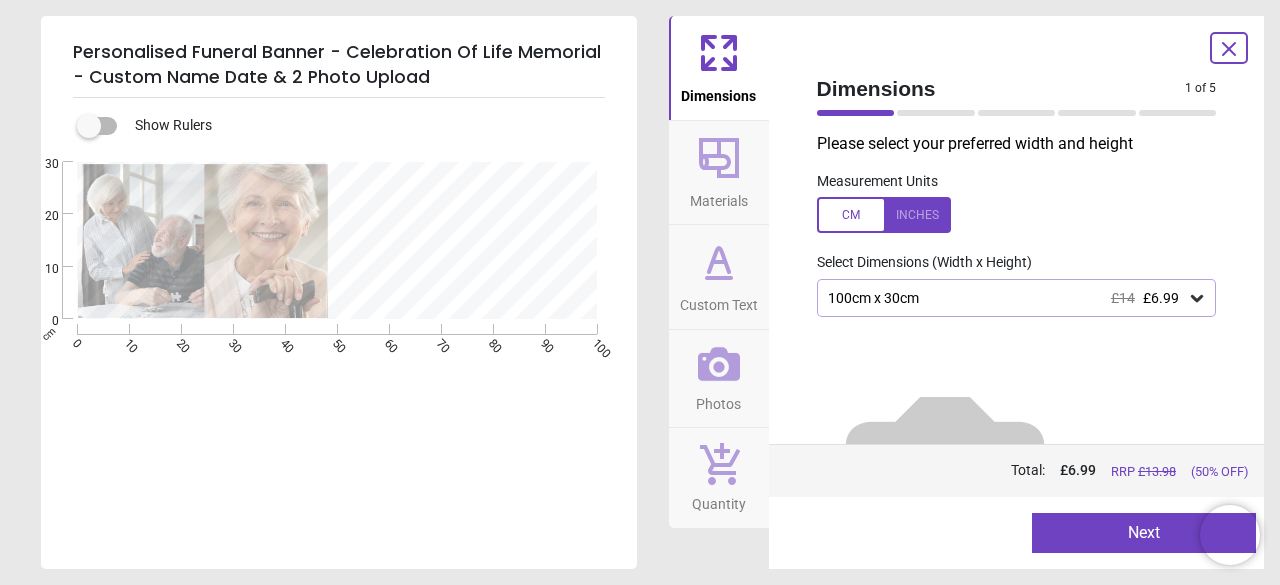 click on "Created with Snap" at bounding box center [337, 240] 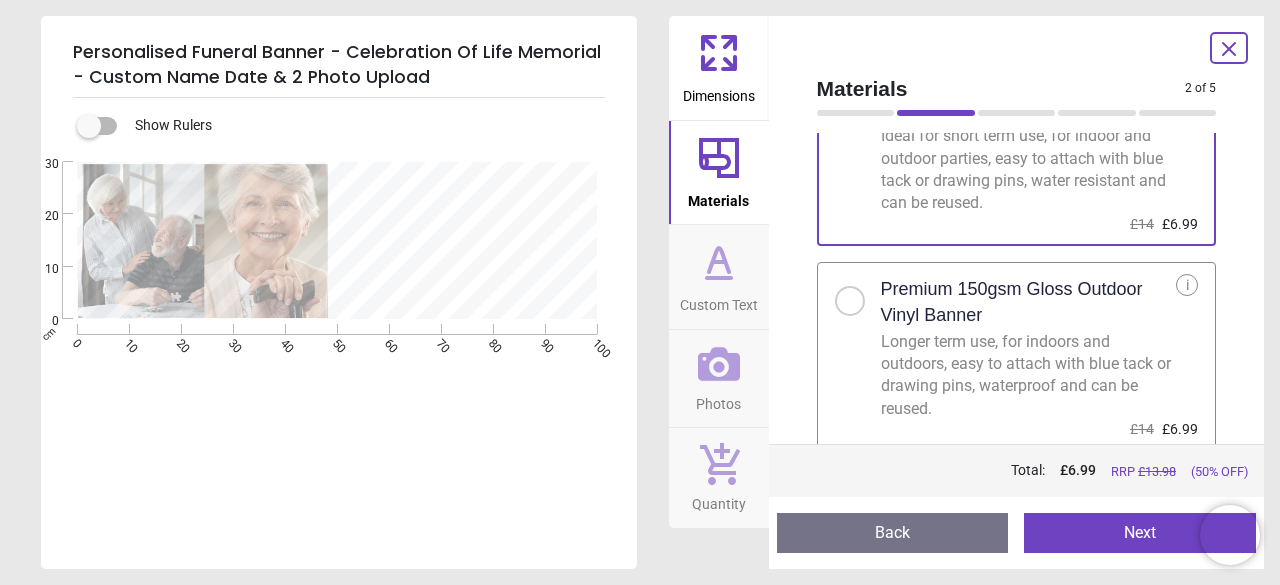 scroll, scrollTop: 120, scrollLeft: 0, axis: vertical 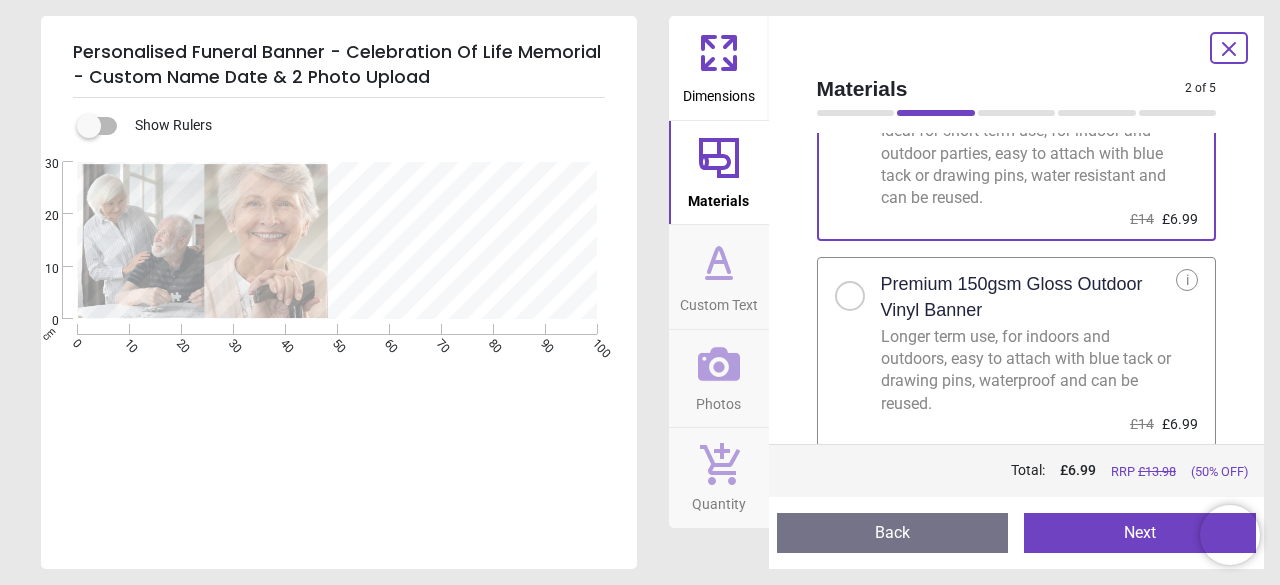 click on "Next" at bounding box center (1140, 533) 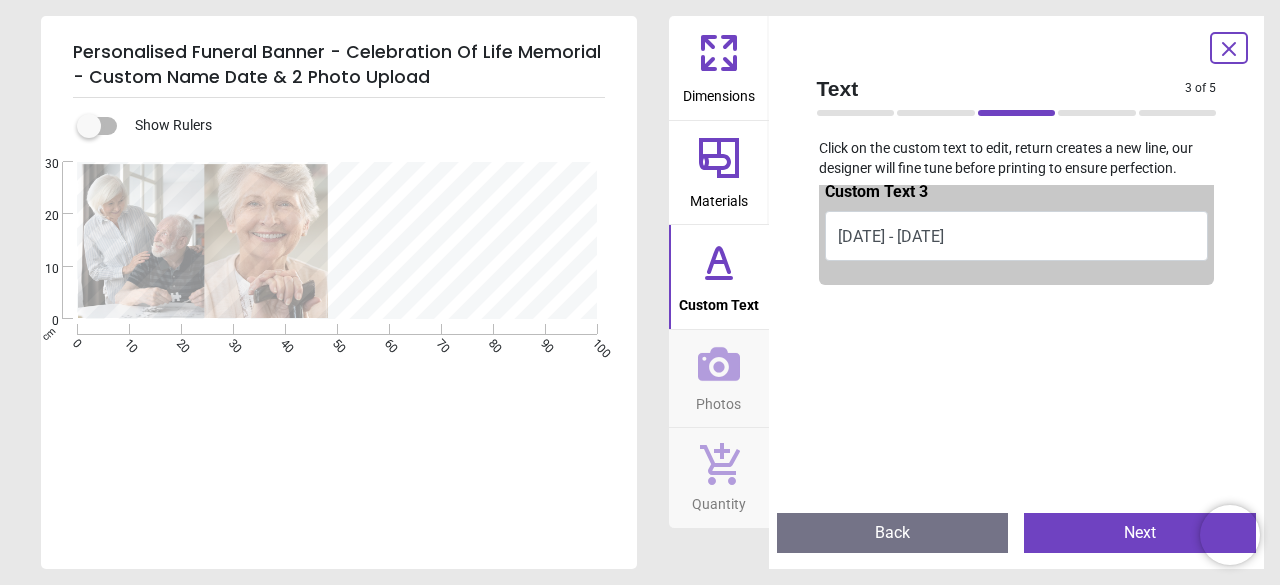 scroll, scrollTop: 304, scrollLeft: 0, axis: vertical 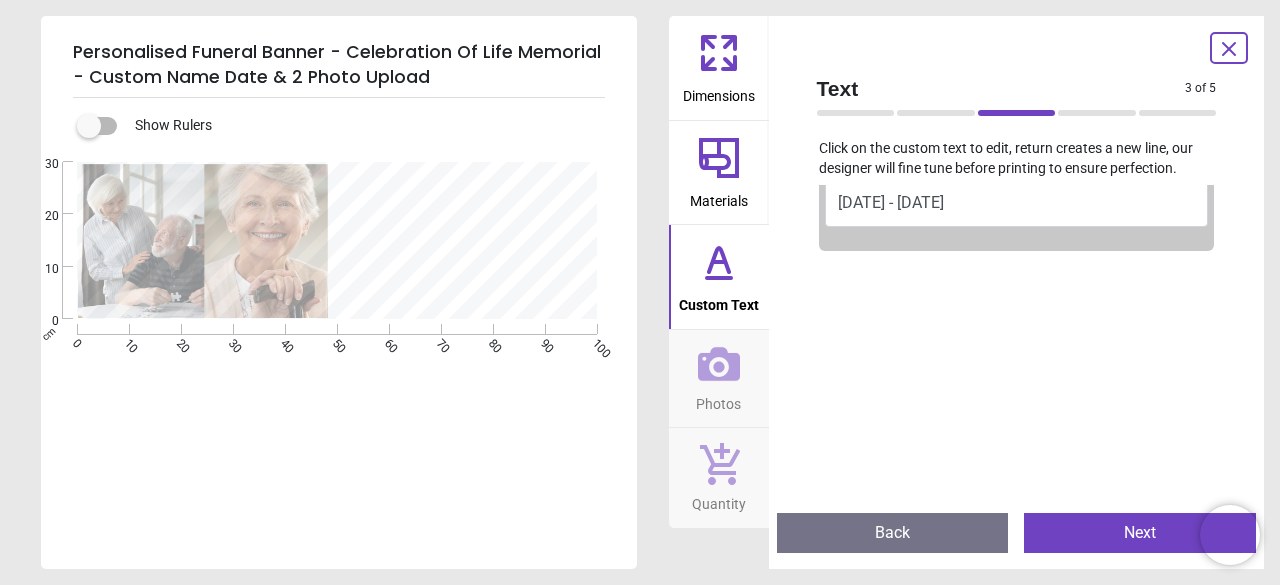 click on "Next" at bounding box center [1140, 533] 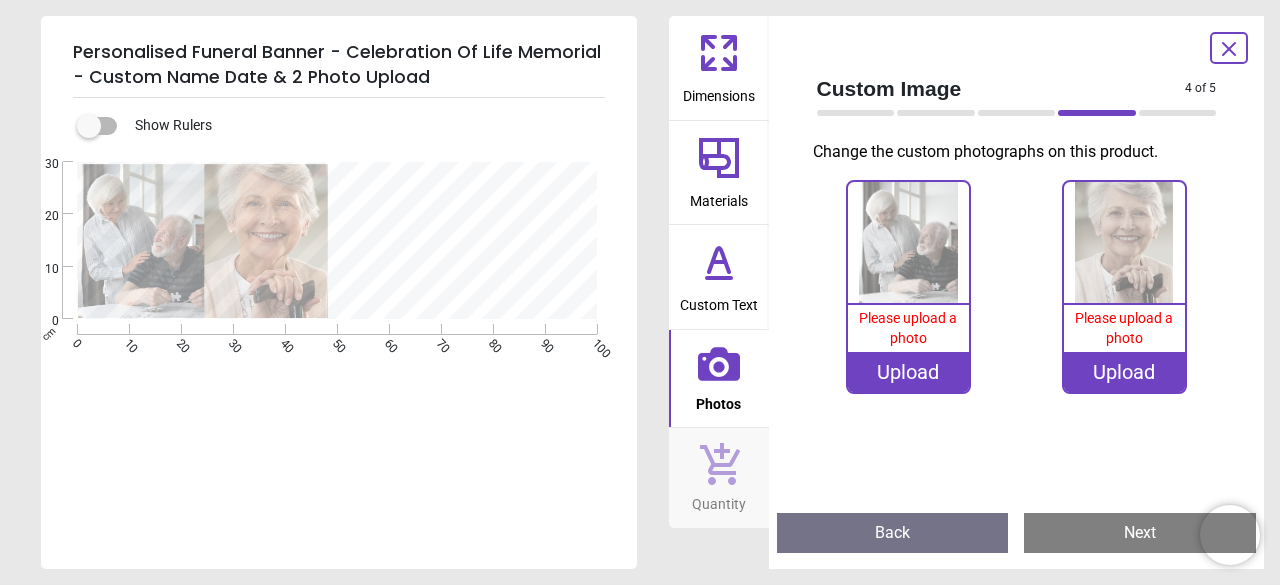 click at bounding box center (908, 242) 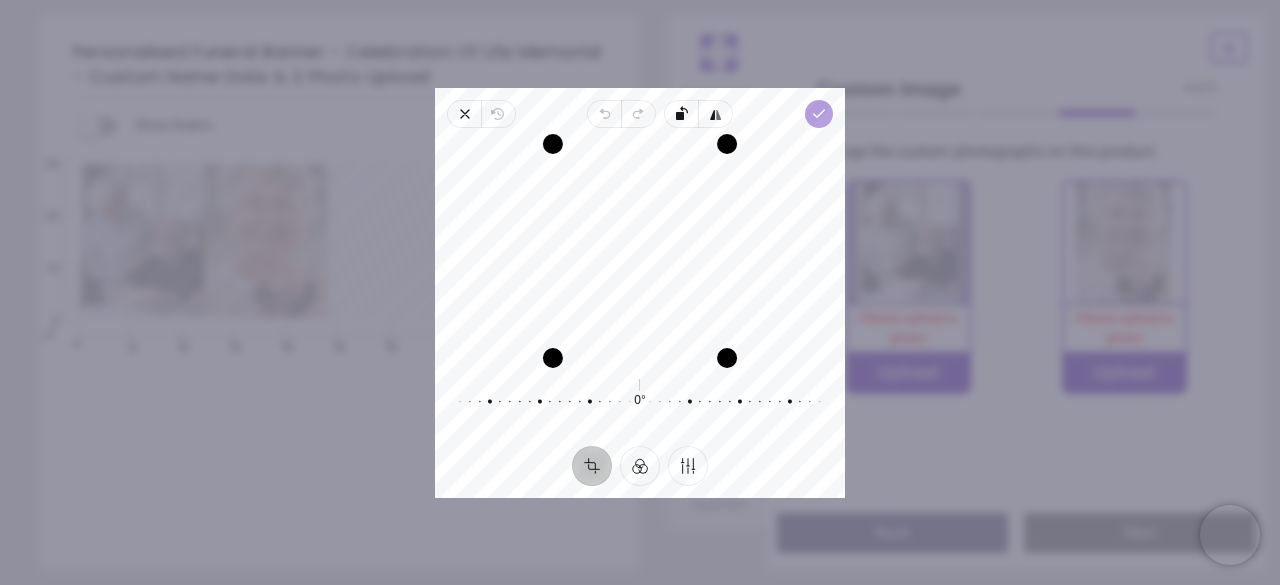 click on "Done" at bounding box center [819, 114] 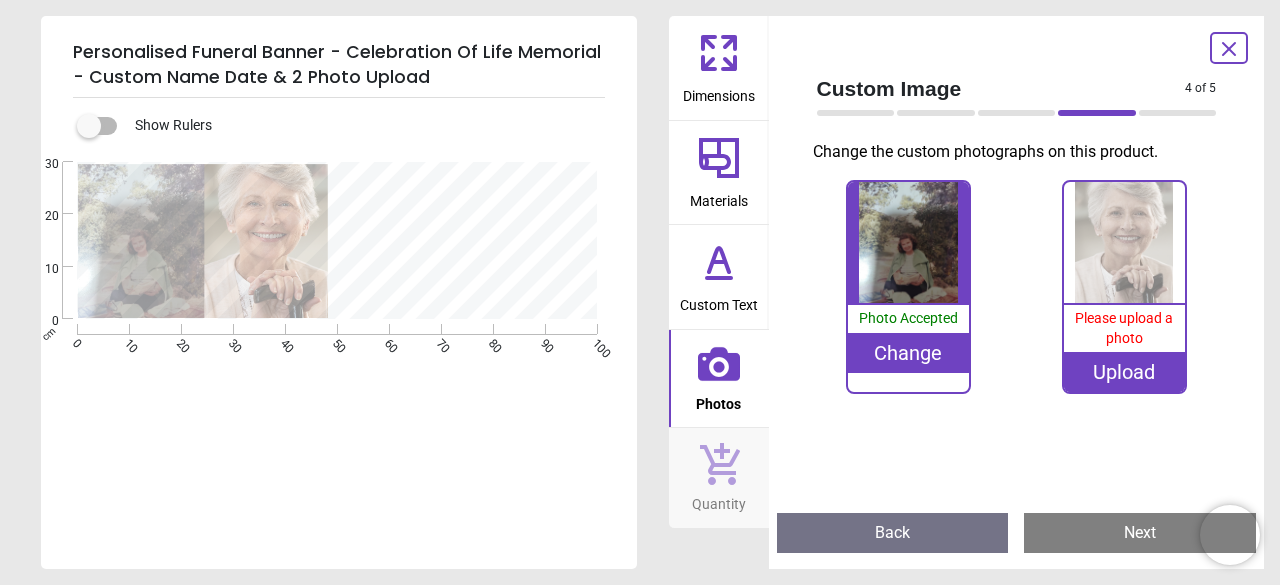 click on "Upload" at bounding box center [1124, 372] 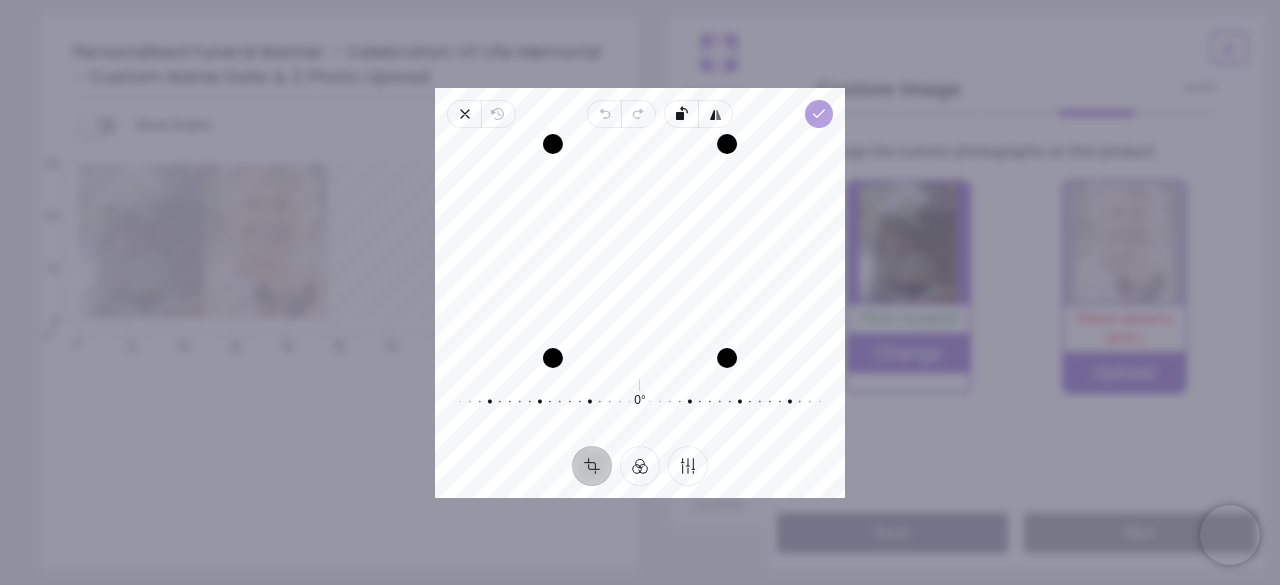 click 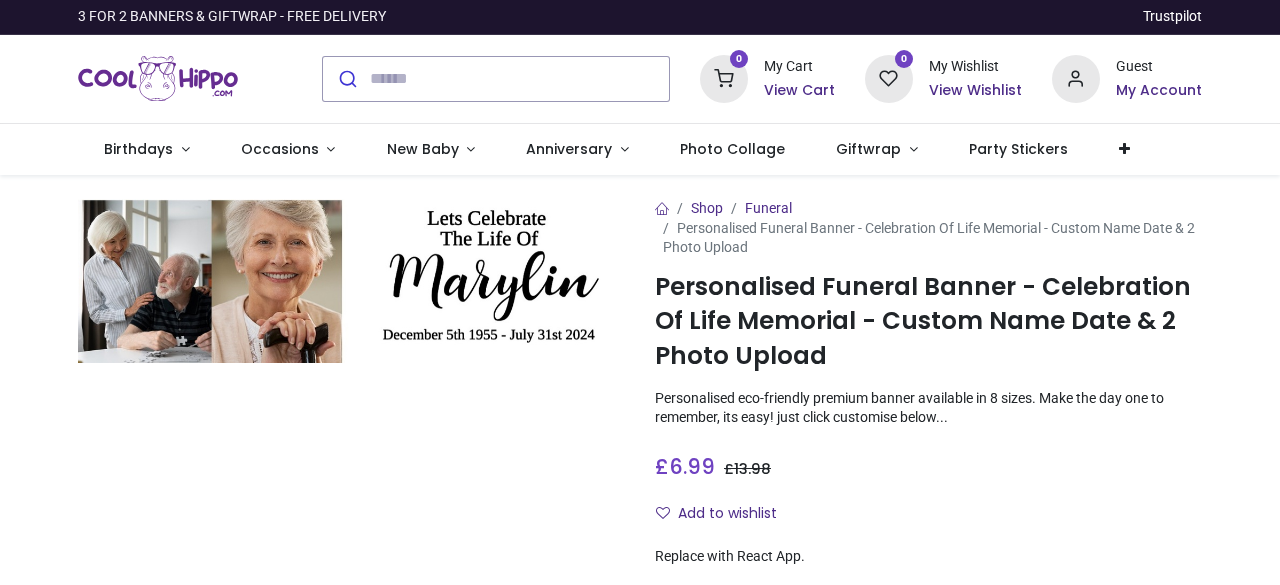 scroll, scrollTop: 0, scrollLeft: 0, axis: both 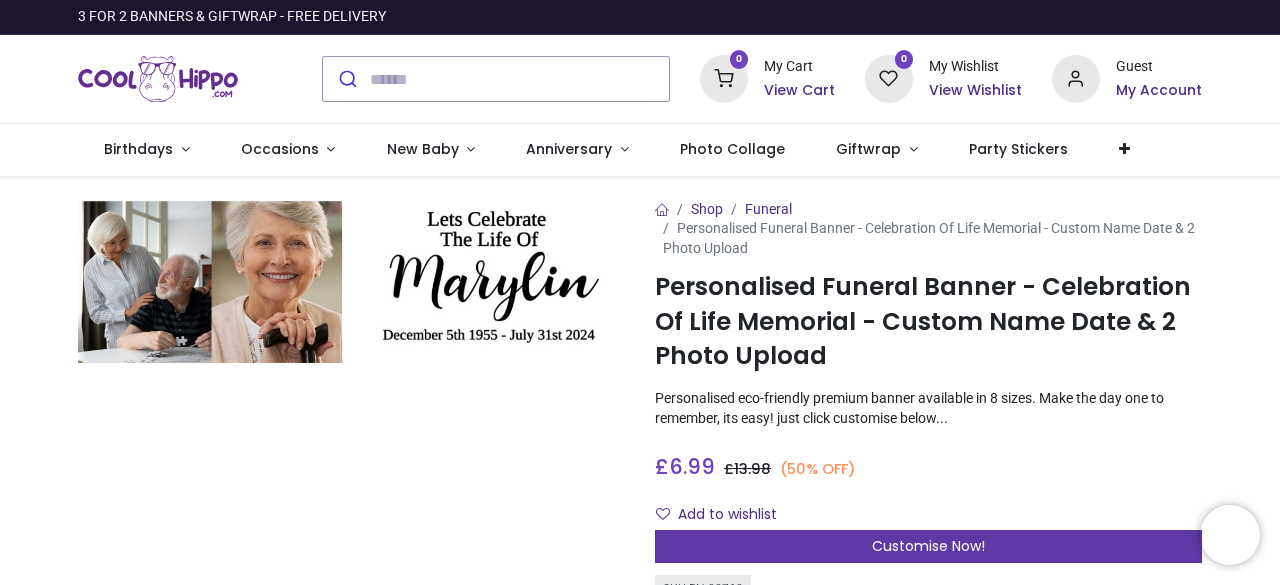 click on "Customise Now!" at bounding box center [928, 546] 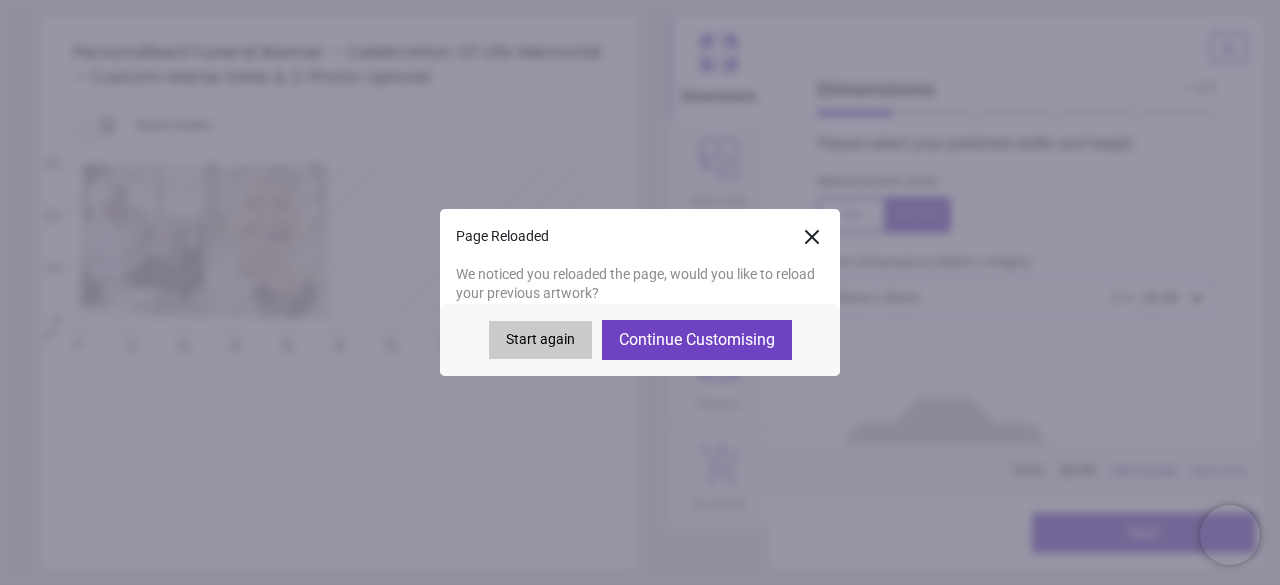 click on "Continue Customising" at bounding box center (697, 340) 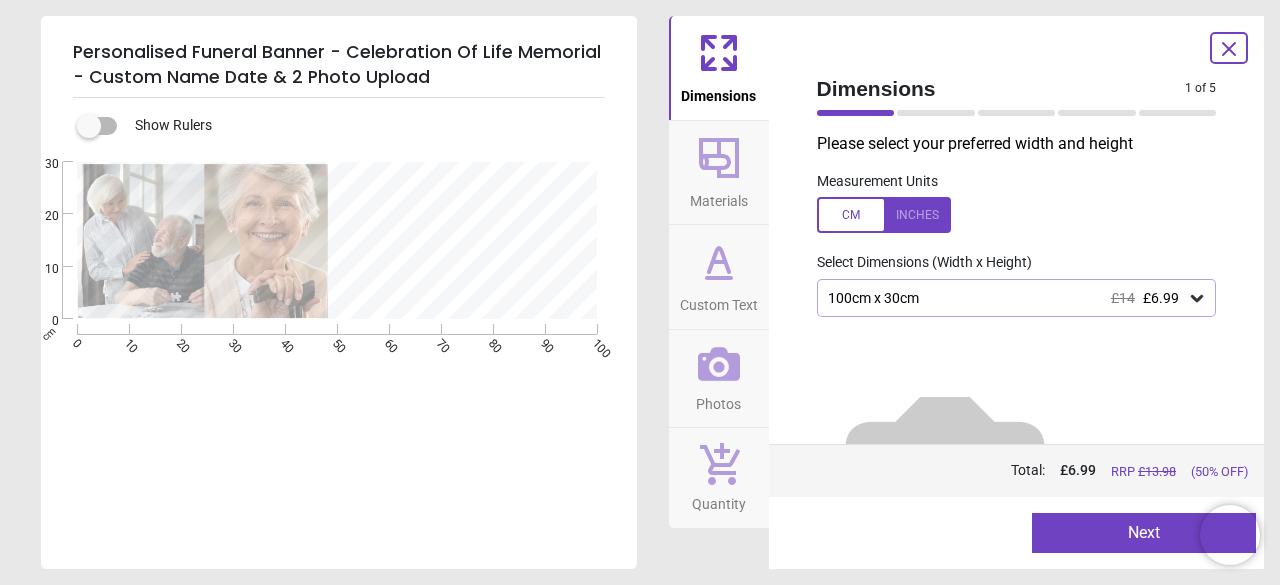 scroll, scrollTop: 83, scrollLeft: 0, axis: vertical 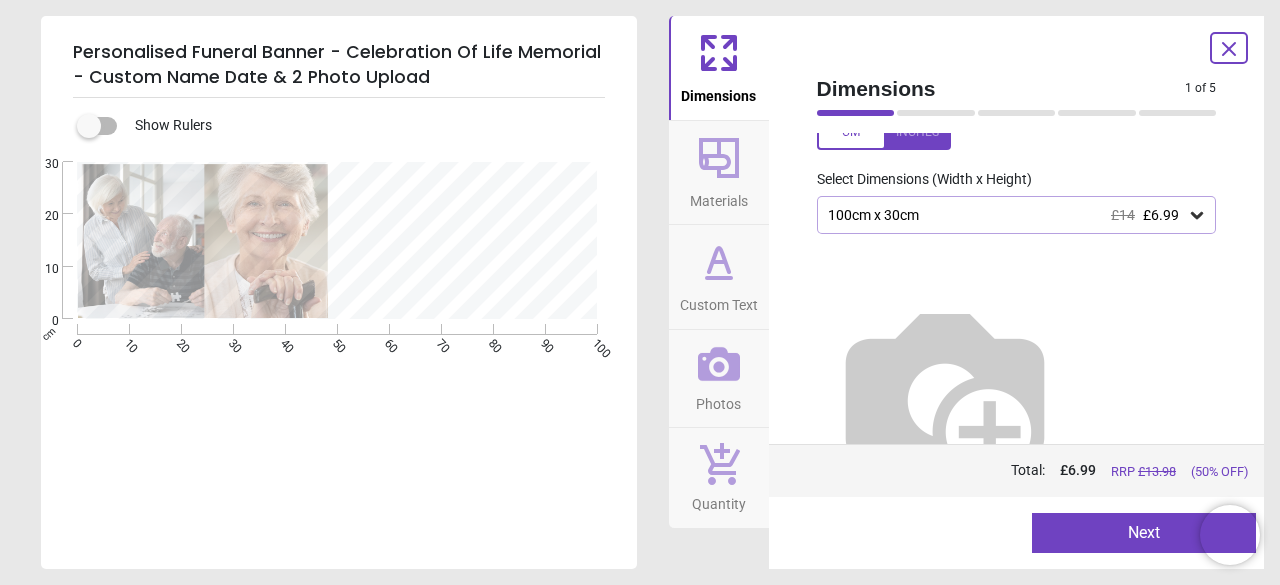 click on "Next" at bounding box center (1144, 533) 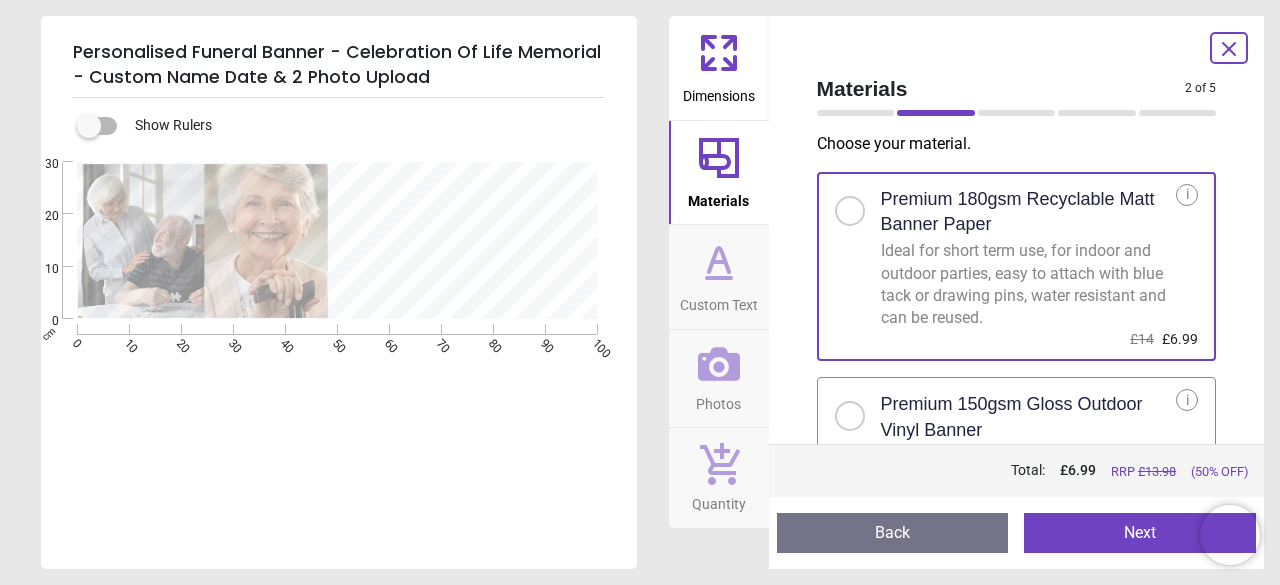 click on "Next" at bounding box center [1140, 533] 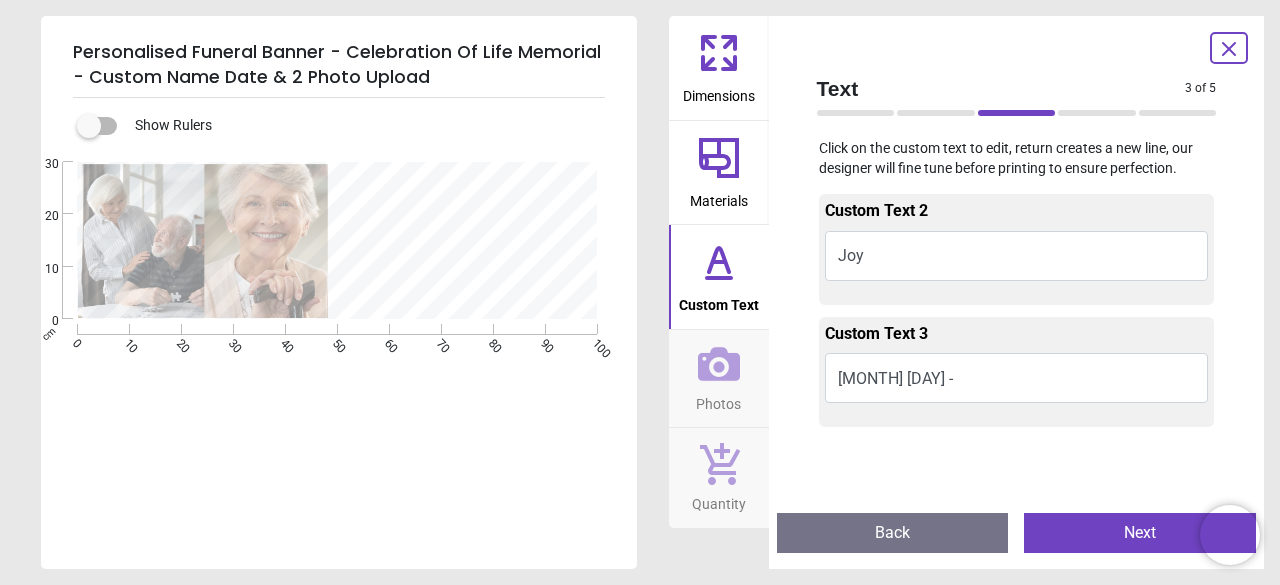 scroll, scrollTop: 170, scrollLeft: 0, axis: vertical 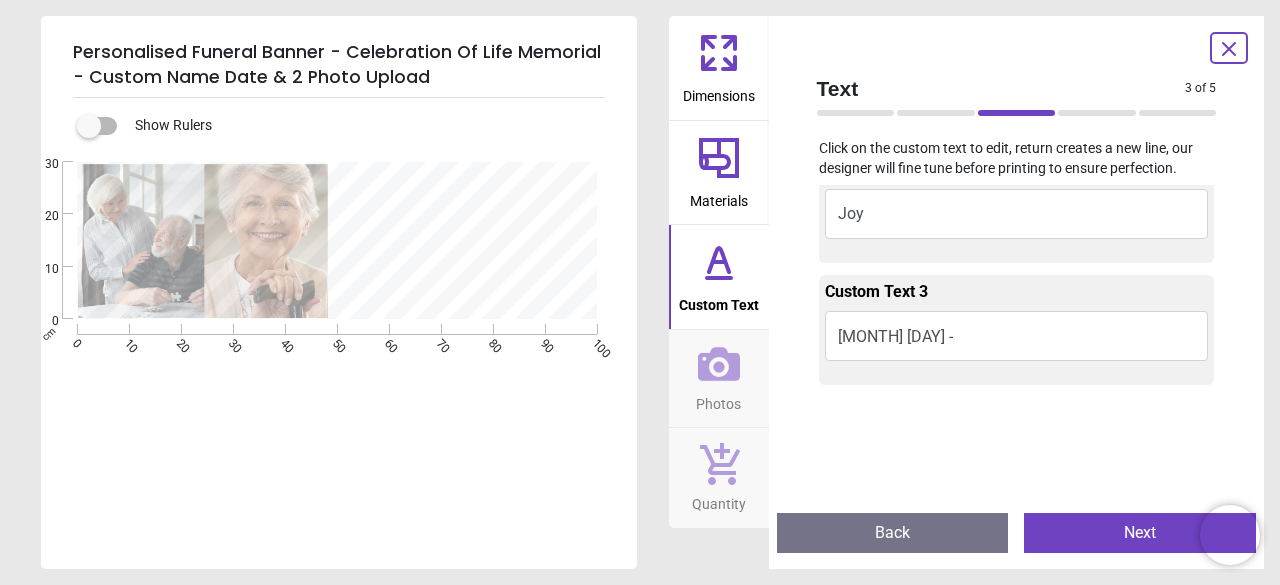 click on "February 10 -" at bounding box center [1017, 336] 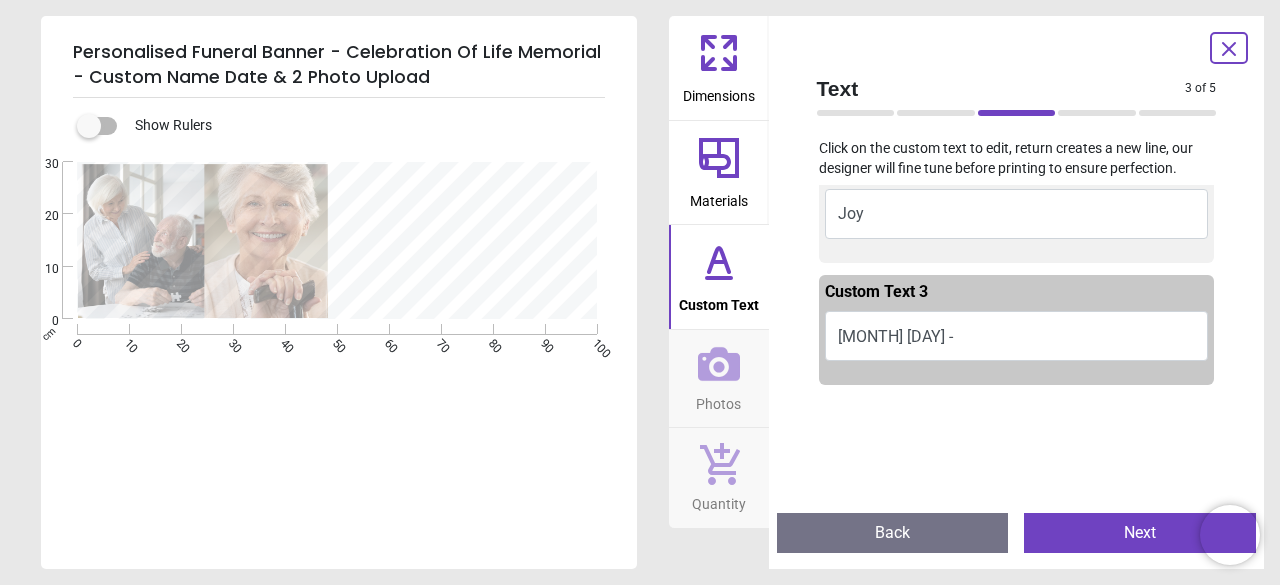 click on "February 10 -" at bounding box center [1017, 336] 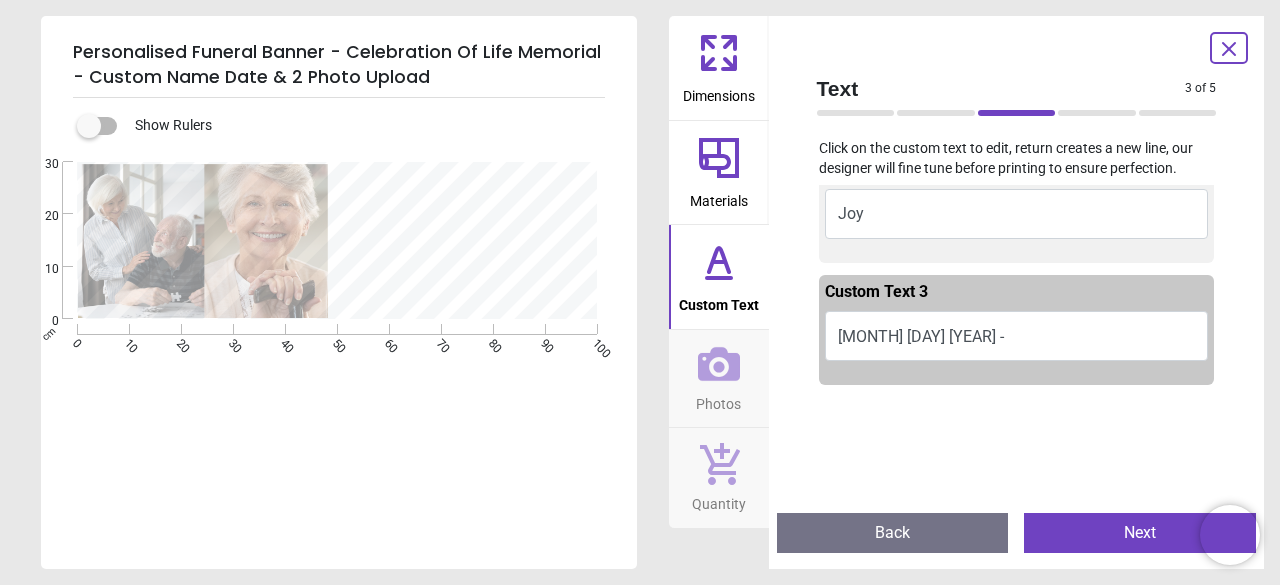 click on "**********" at bounding box center (469, 291) 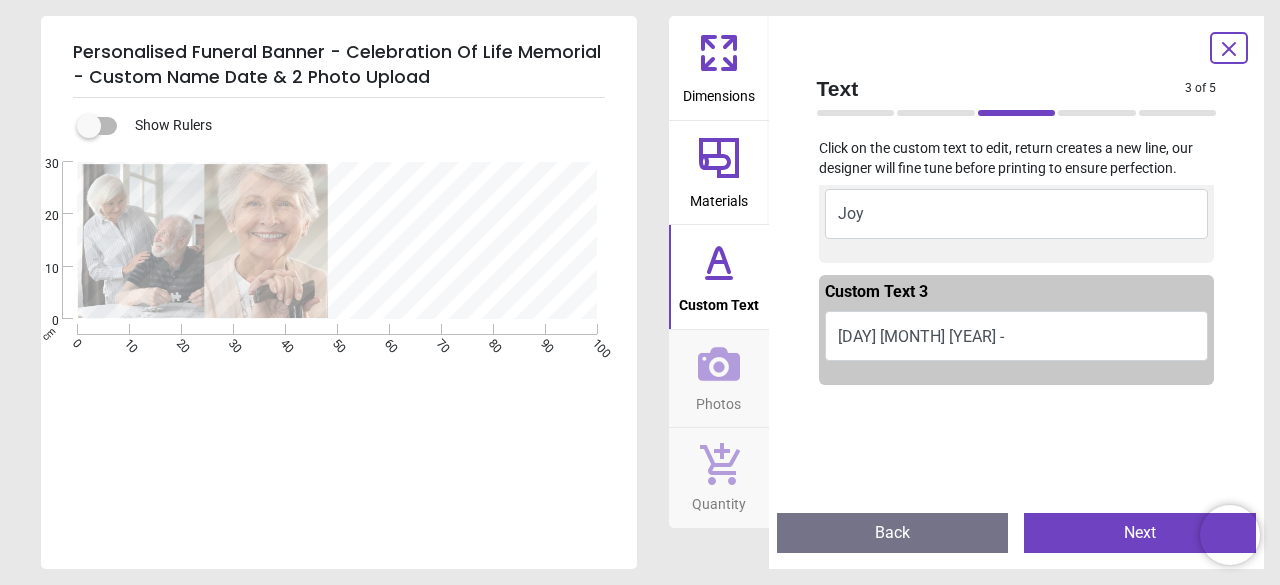 click on "**********" at bounding box center [469, 291] 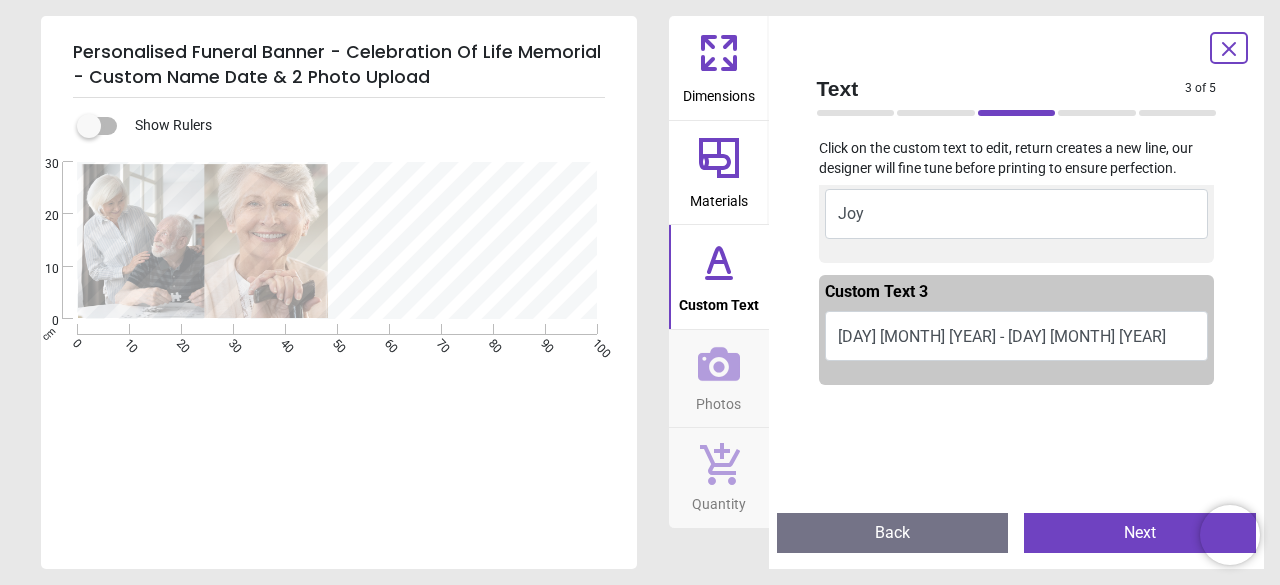 scroll, scrollTop: 0, scrollLeft: 0, axis: both 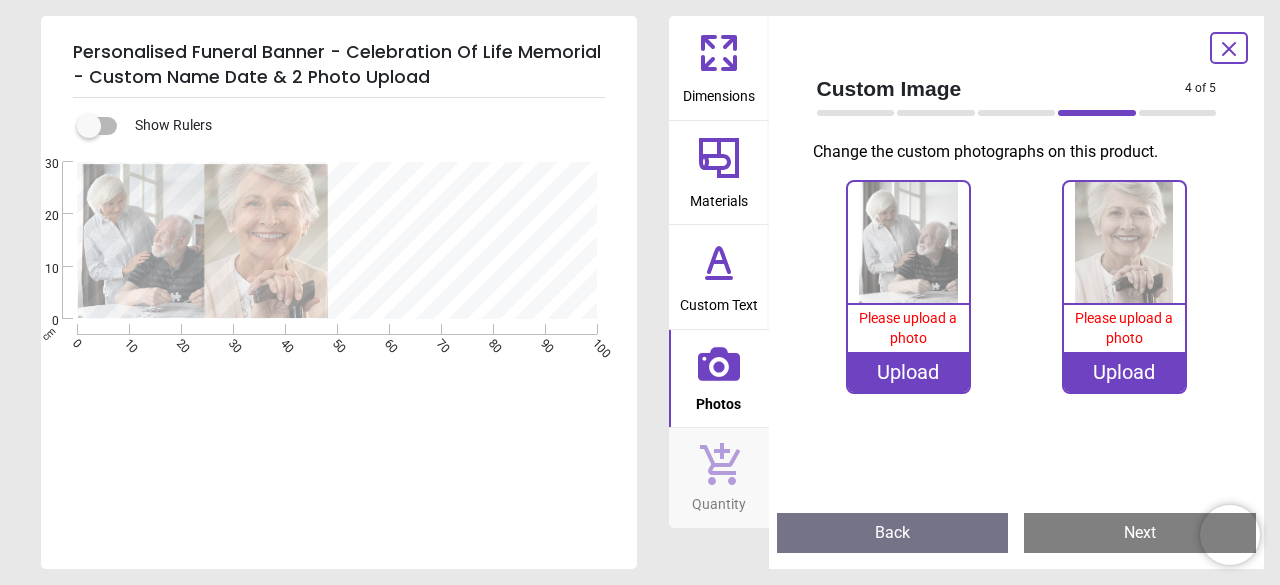 click on "Upload" at bounding box center [1124, 372] 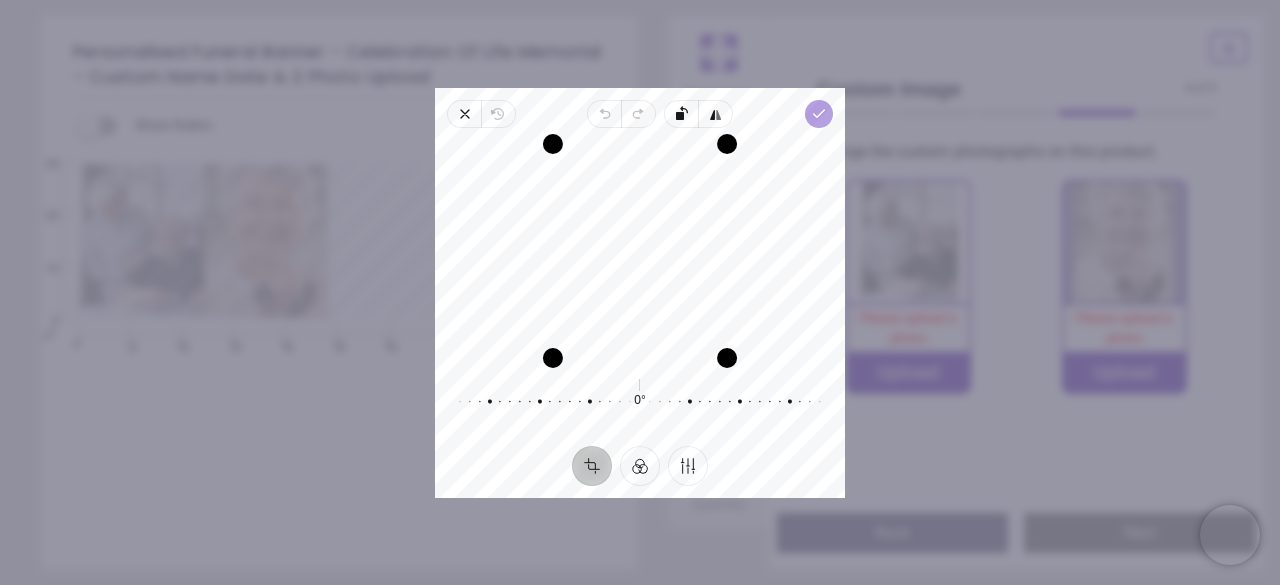 click 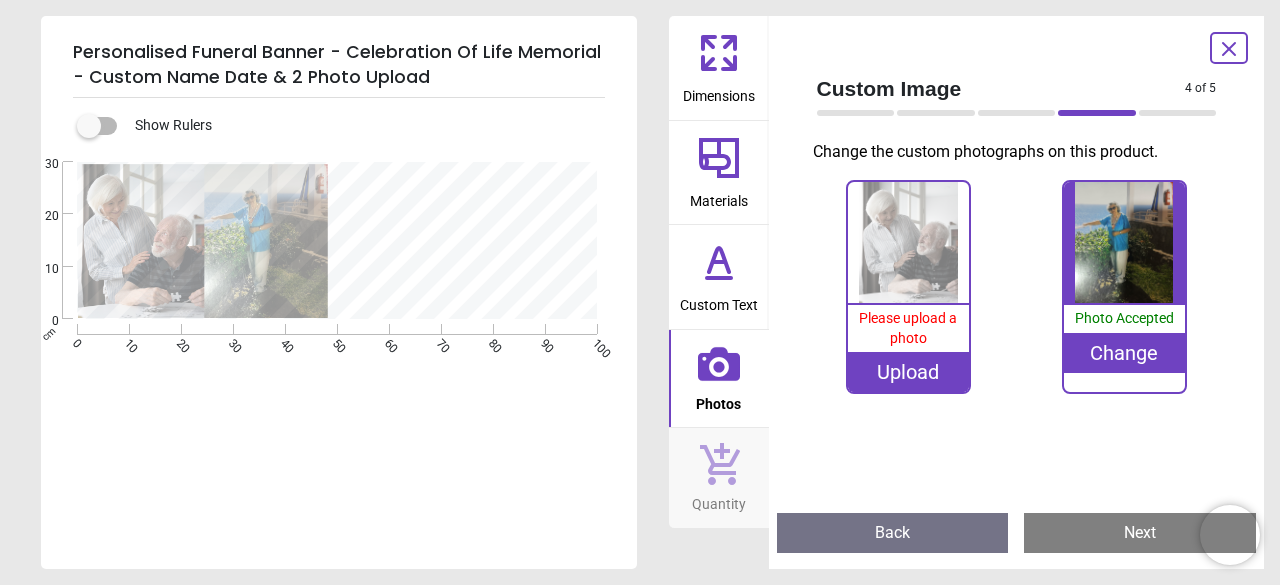 click on "Upload" at bounding box center (908, 372) 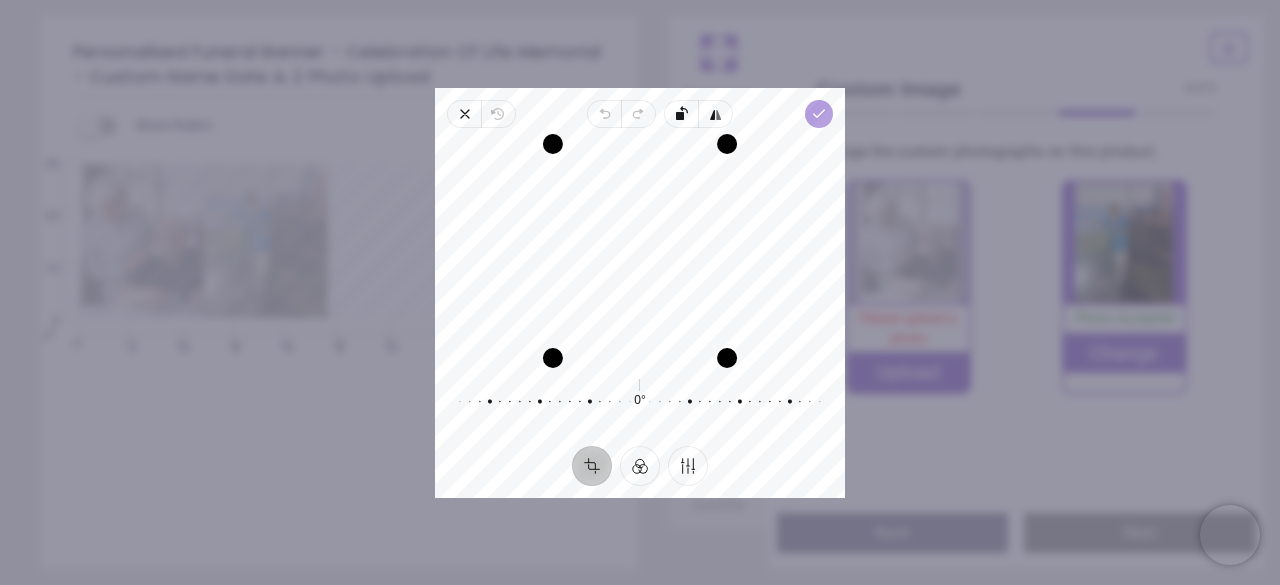 click 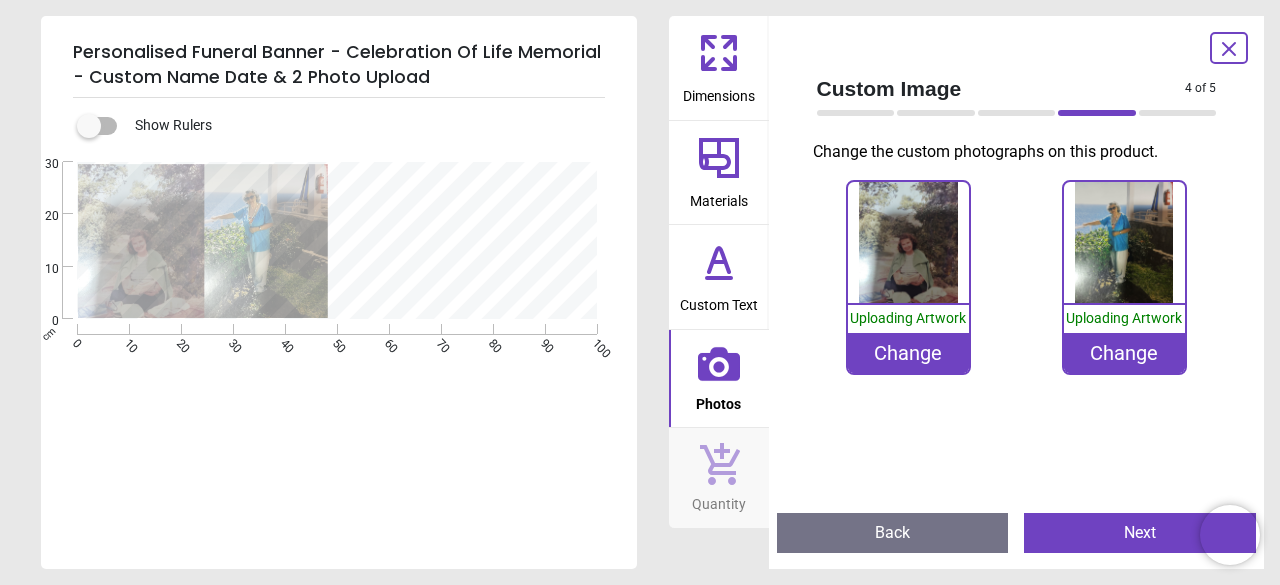 scroll, scrollTop: 0, scrollLeft: 0, axis: both 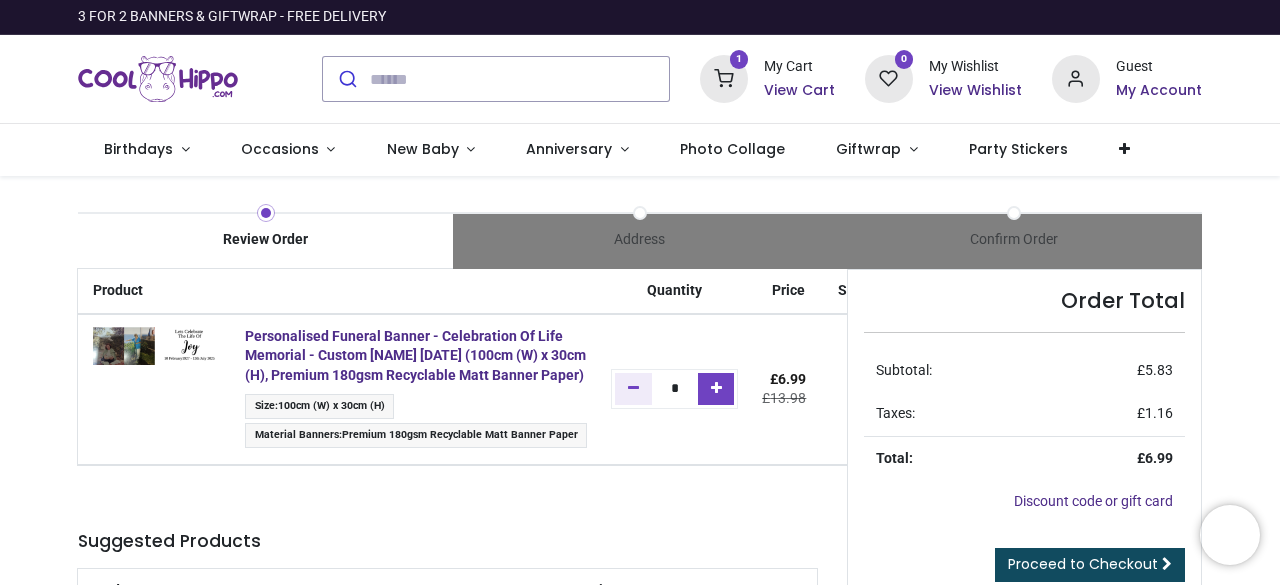 click at bounding box center [716, 388] 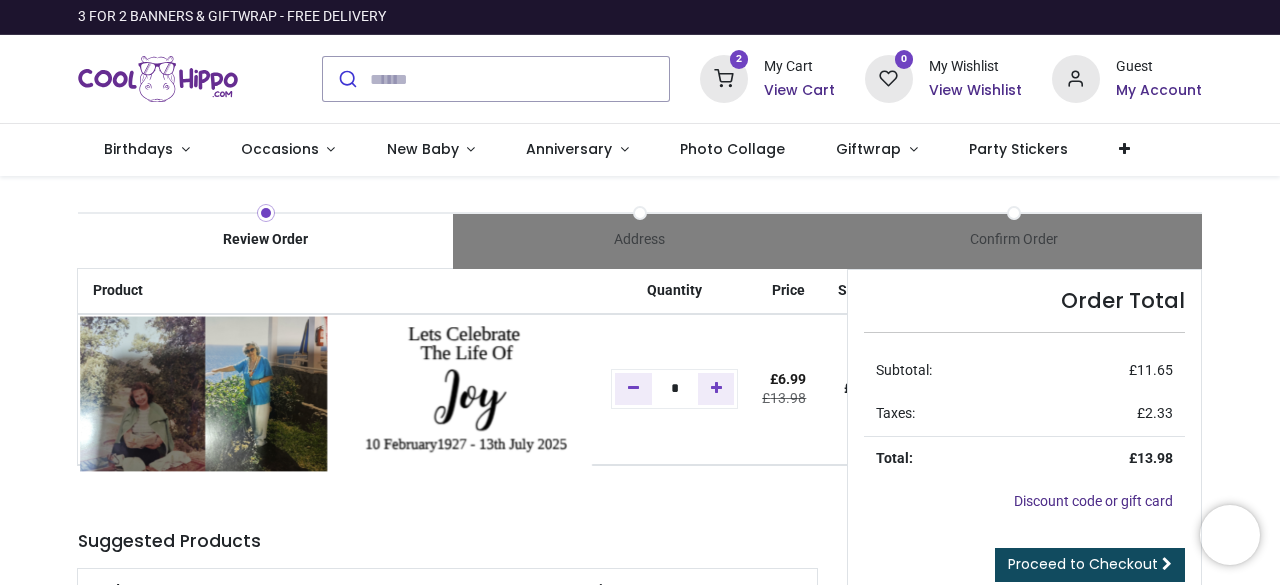 click at bounding box center (337, 392) 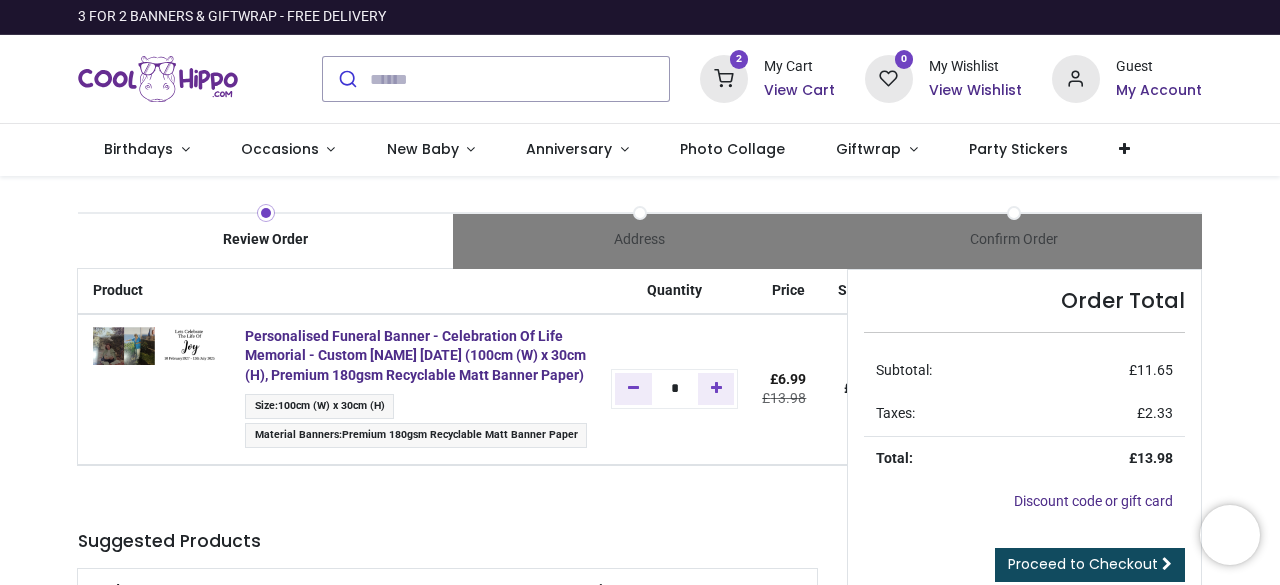 drag, startPoint x: 1276, startPoint y: 143, endPoint x: 1279, endPoint y: 230, distance: 87.05171 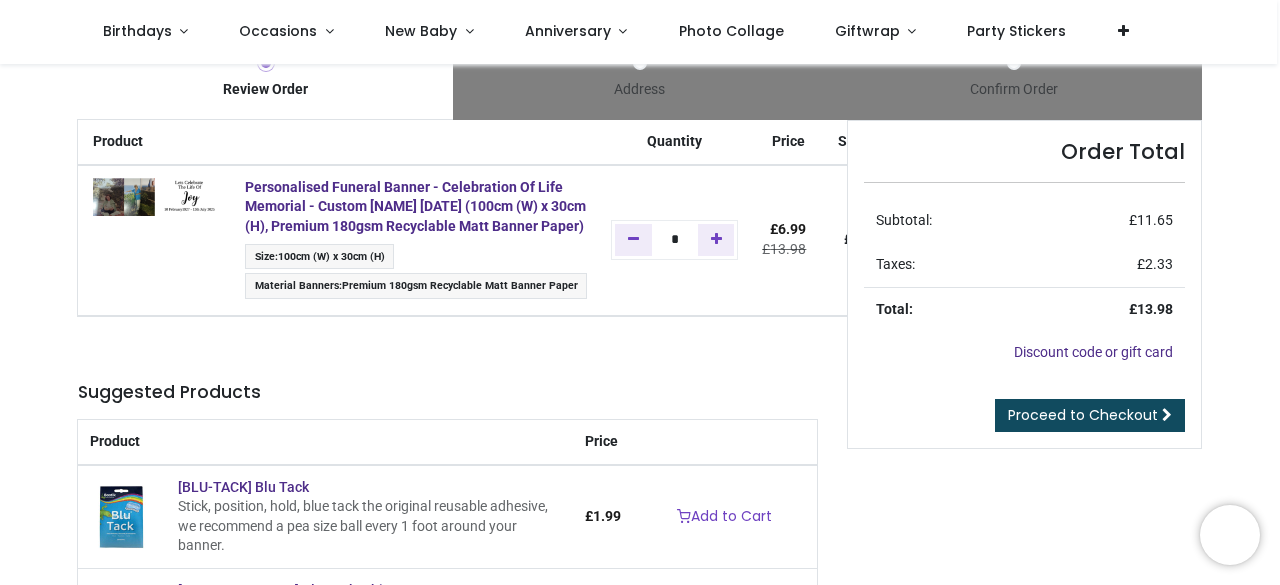 scroll, scrollTop: 20, scrollLeft: 0, axis: vertical 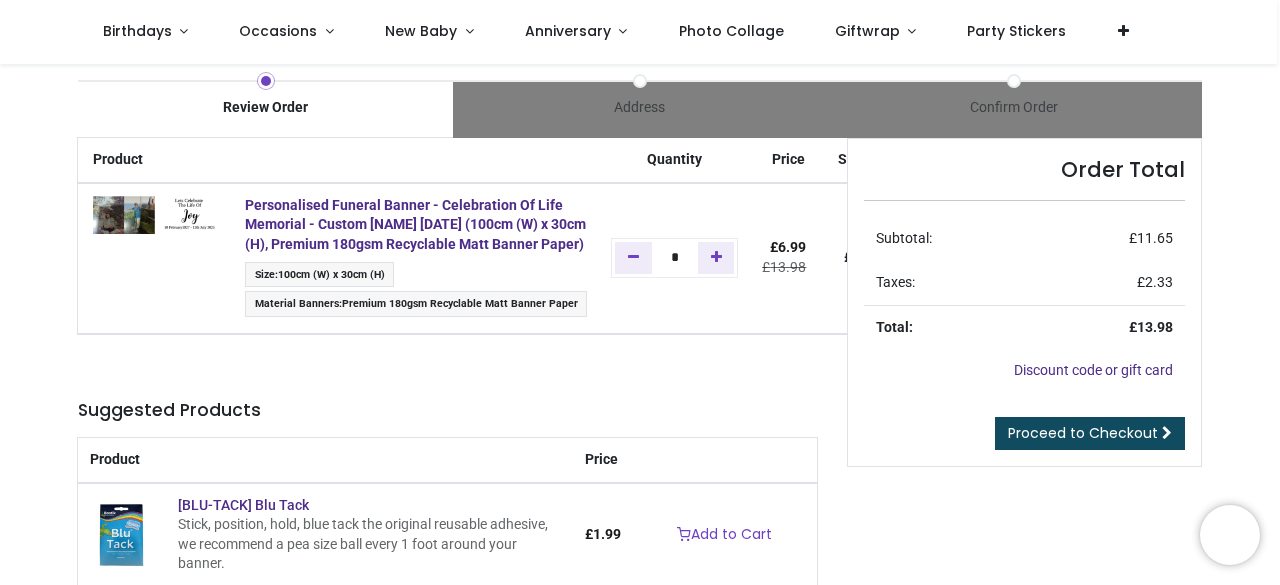 click on "Review Order" at bounding box center (265, 108) 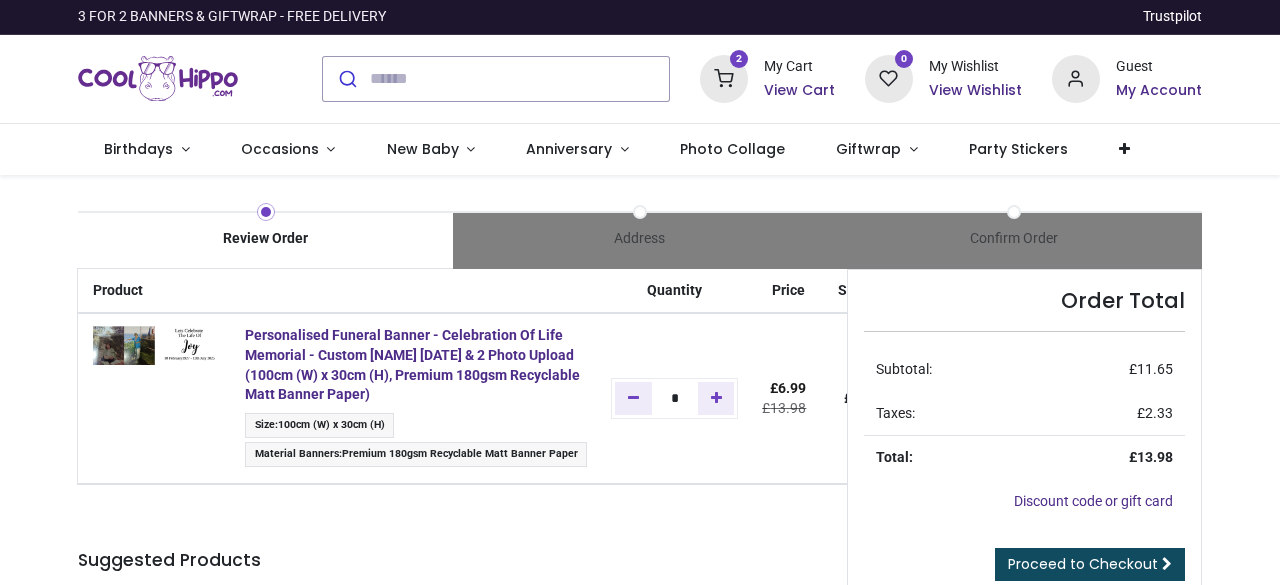 scroll, scrollTop: 0, scrollLeft: 0, axis: both 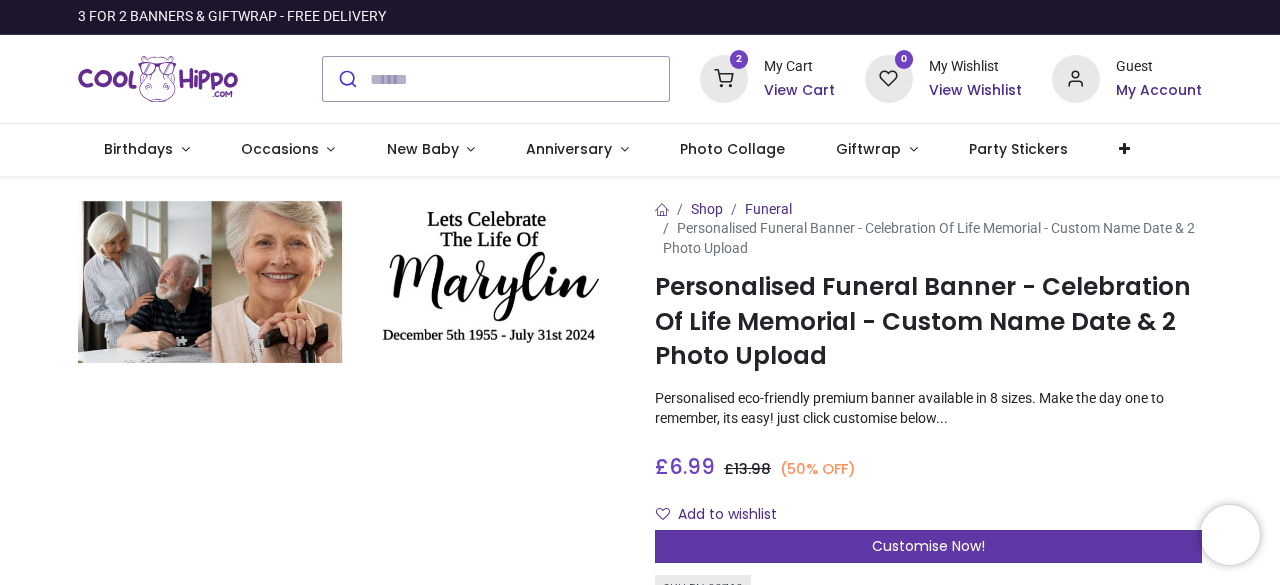 click on "Customise Now!" at bounding box center (928, 546) 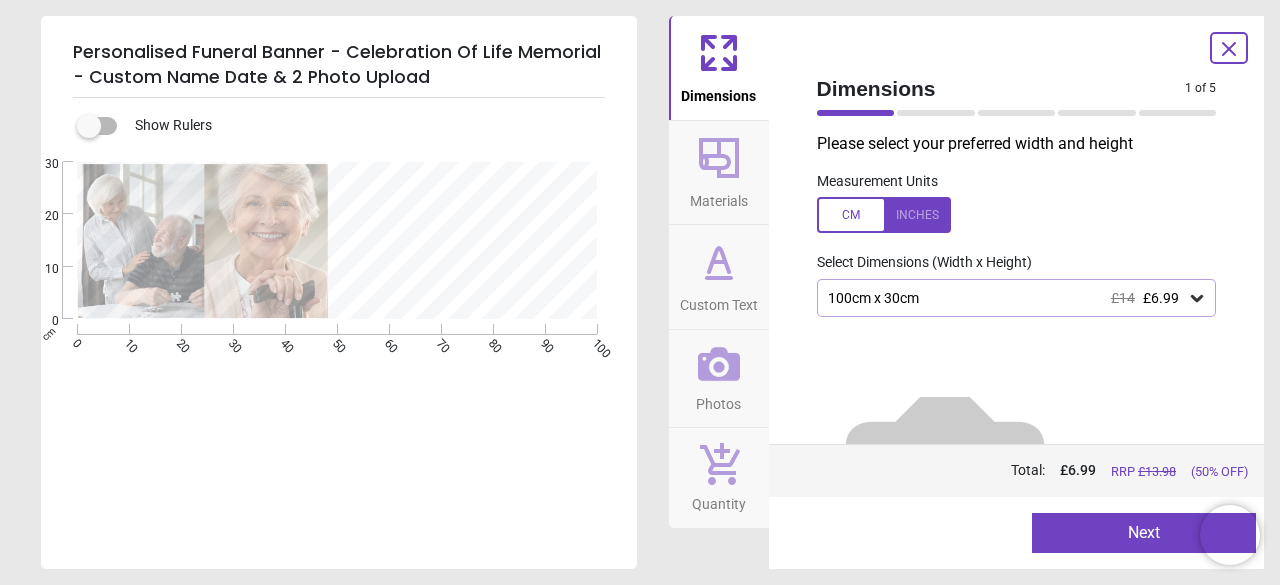 click on "Next" at bounding box center [1144, 533] 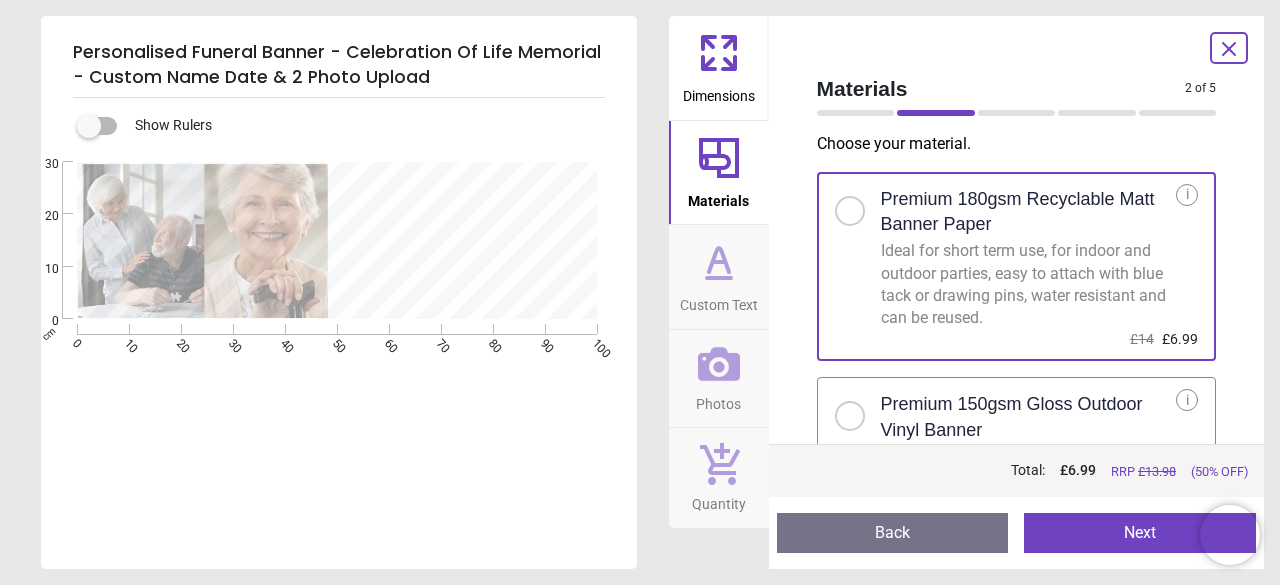 click on "Next" at bounding box center [1140, 533] 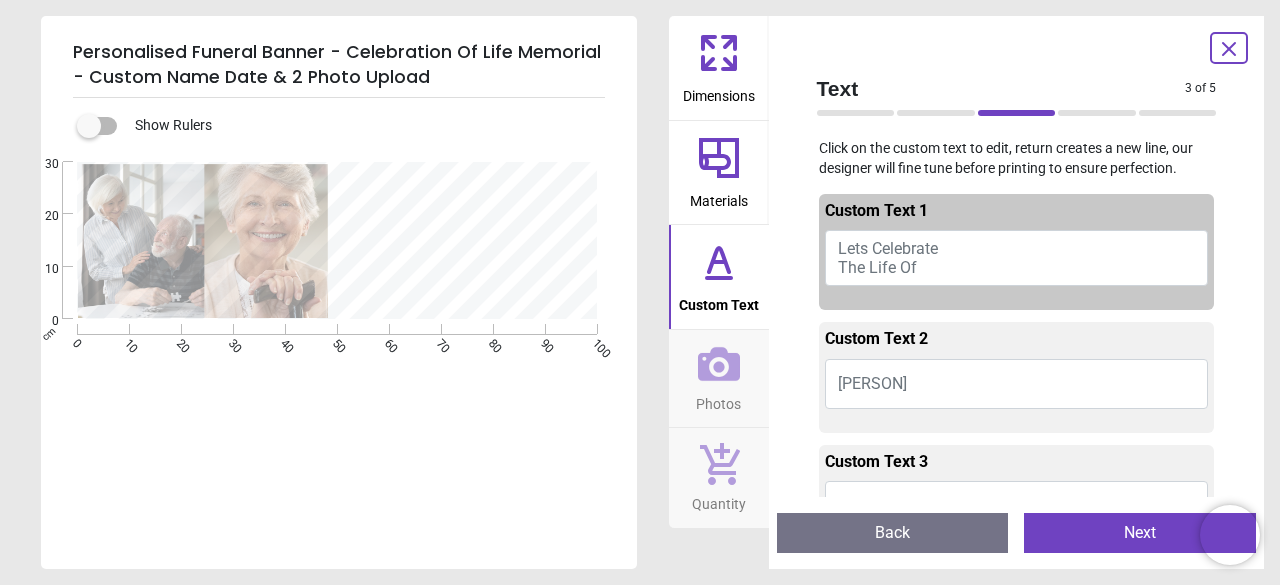 click on "Next" at bounding box center [1140, 533] 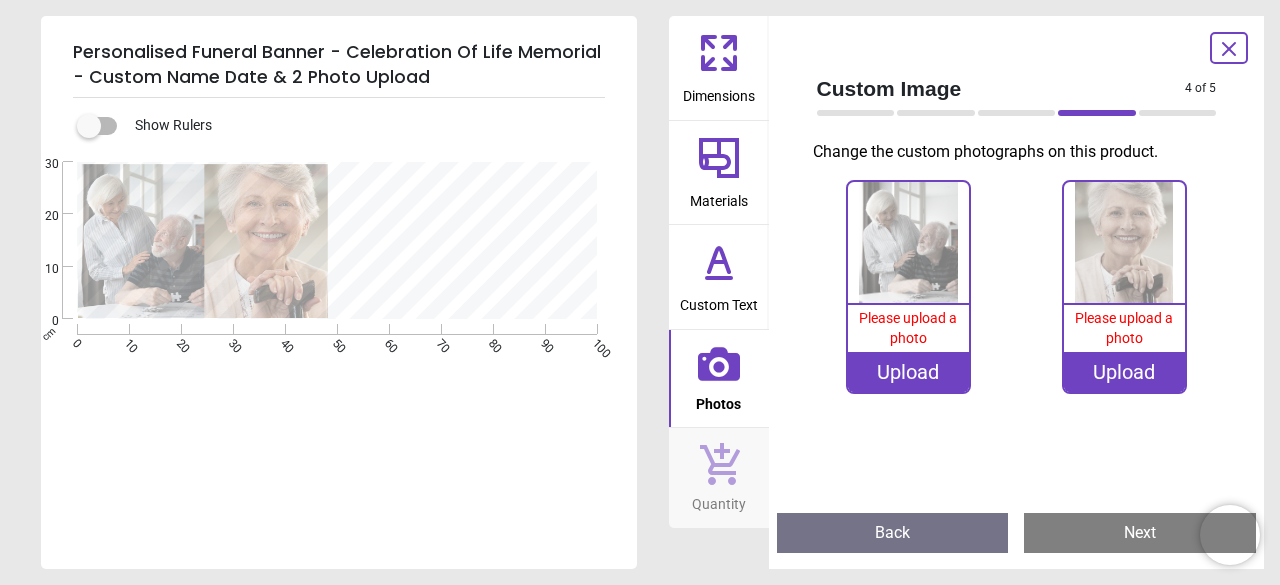 click on "Back" at bounding box center [893, 533] 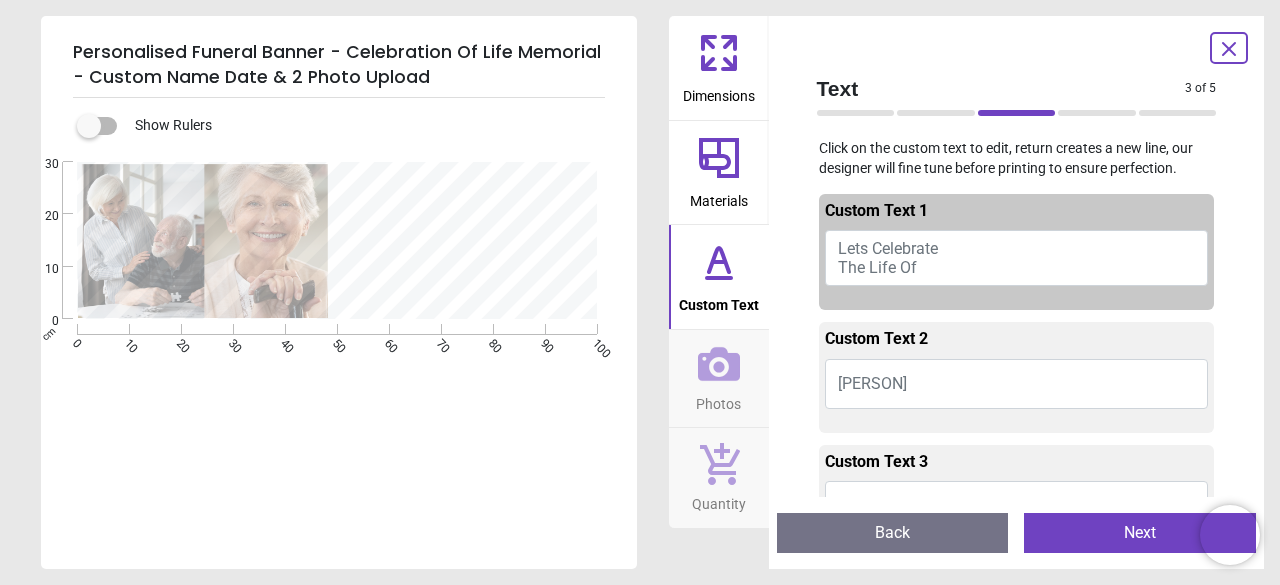 click on "Marylin" at bounding box center (872, 383) 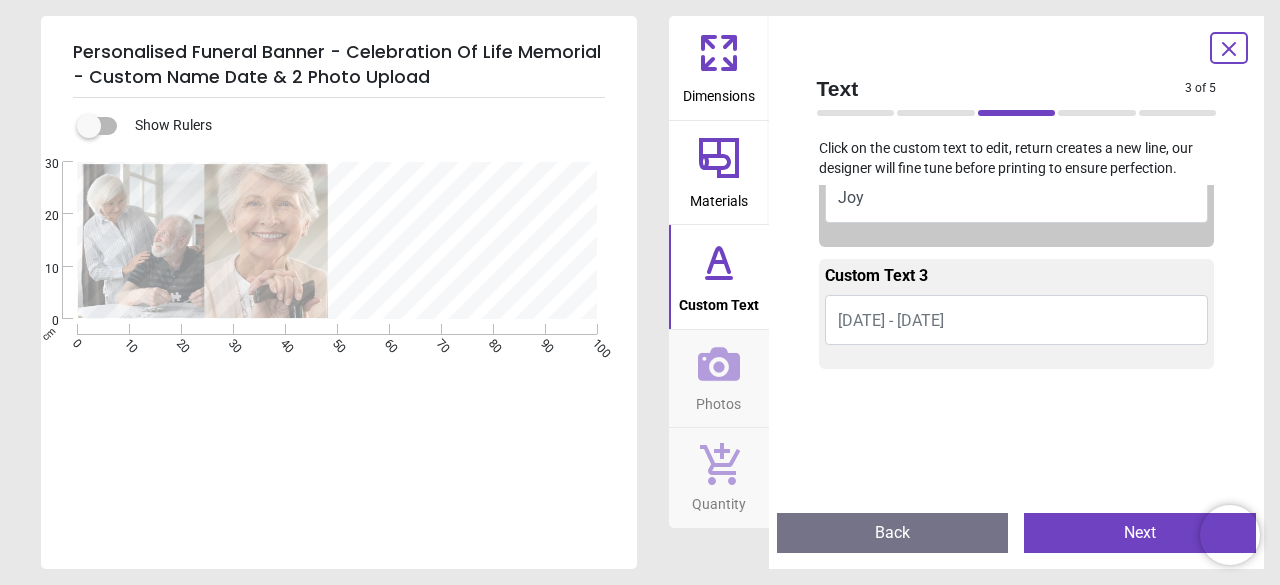 scroll, scrollTop: 194, scrollLeft: 0, axis: vertical 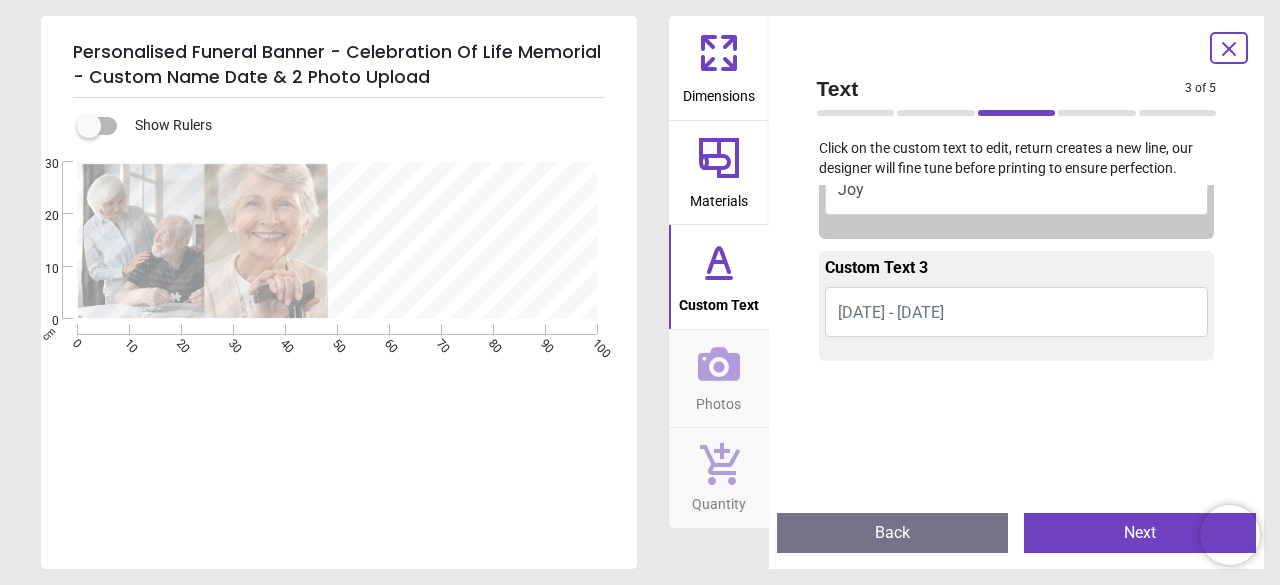 type on "***" 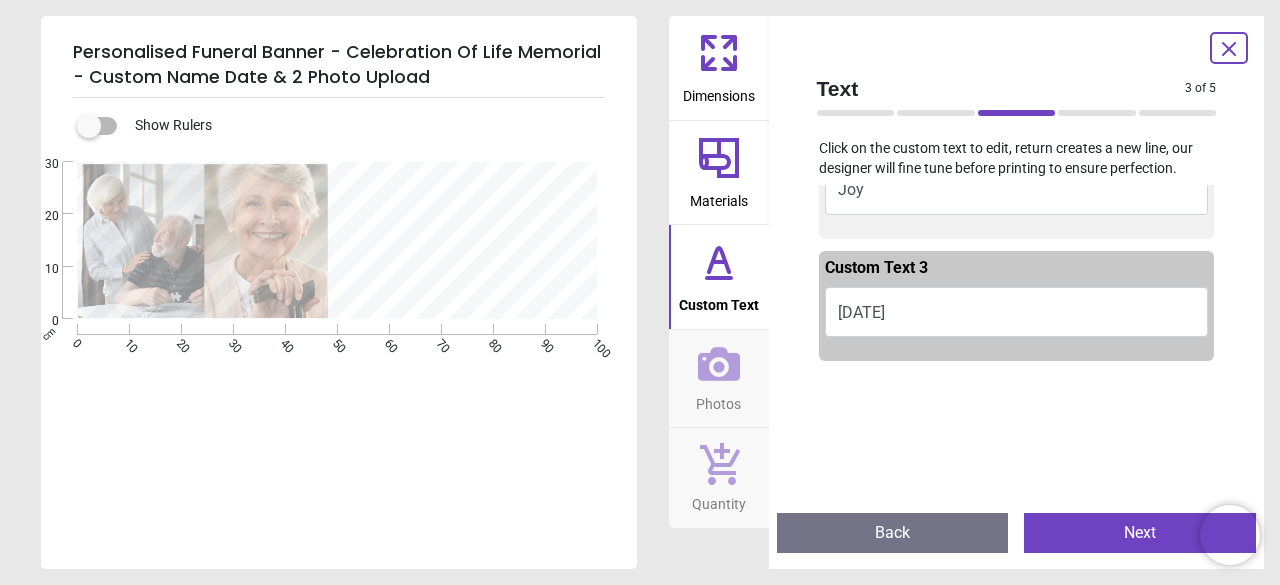 click on "Created with Snap" at bounding box center [337, 240] 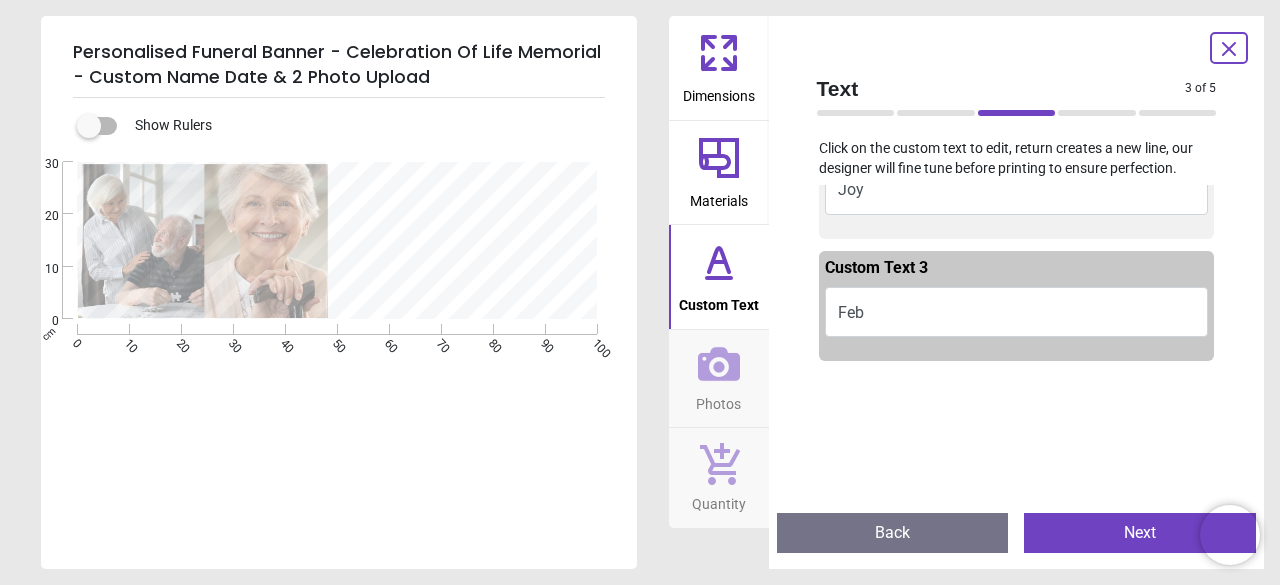 type on "*" 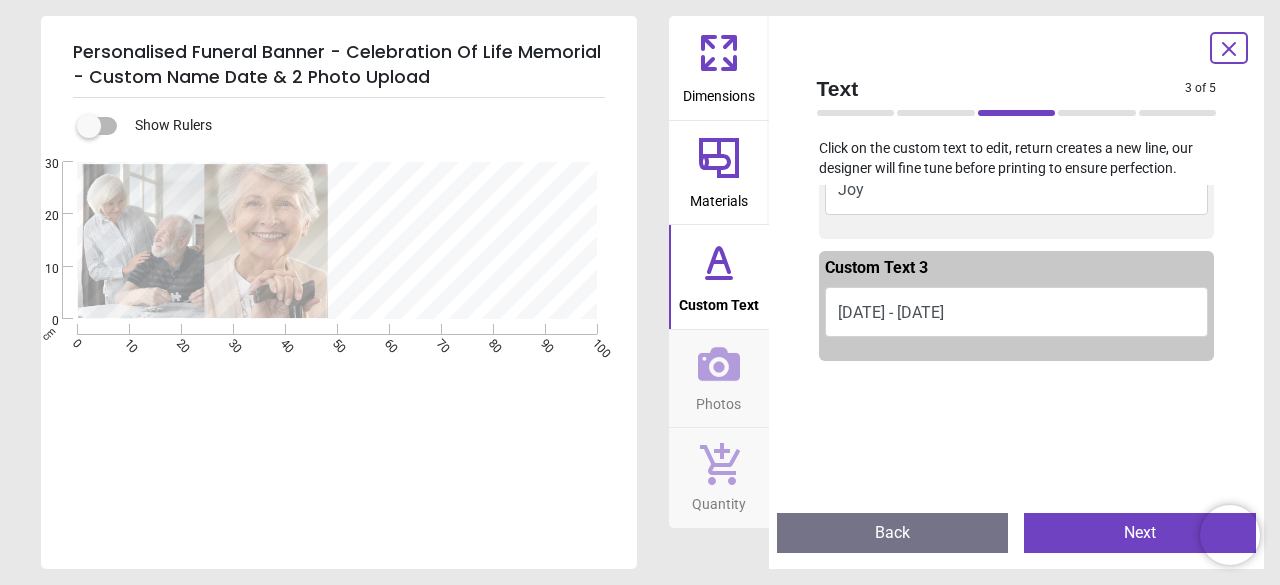type on "**********" 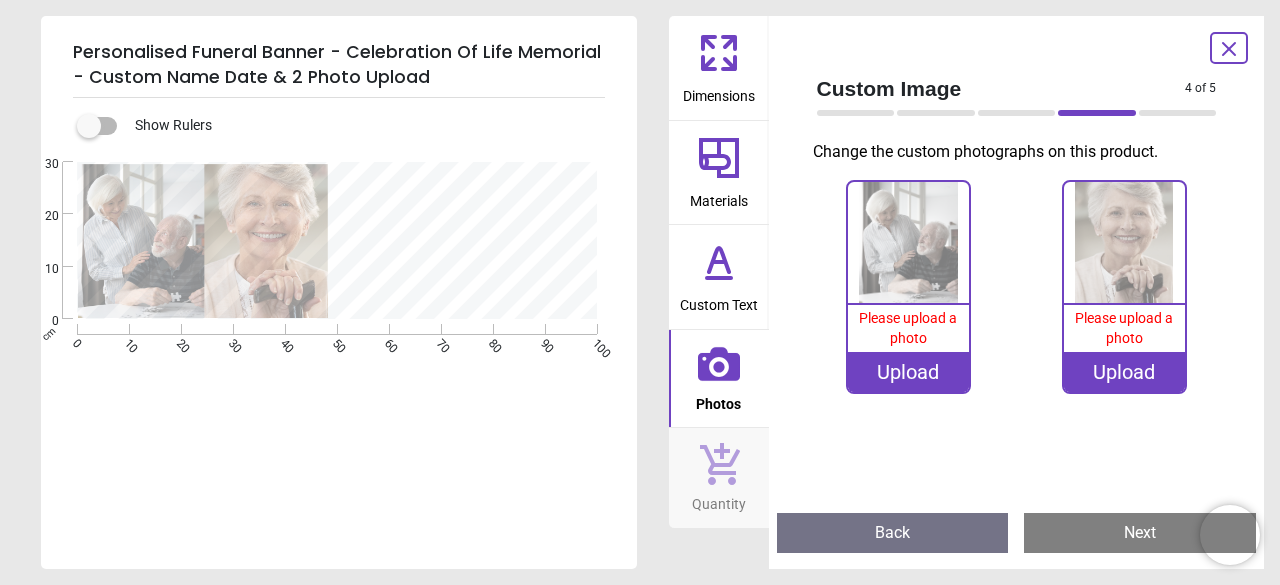 click on "Upload" at bounding box center (908, 372) 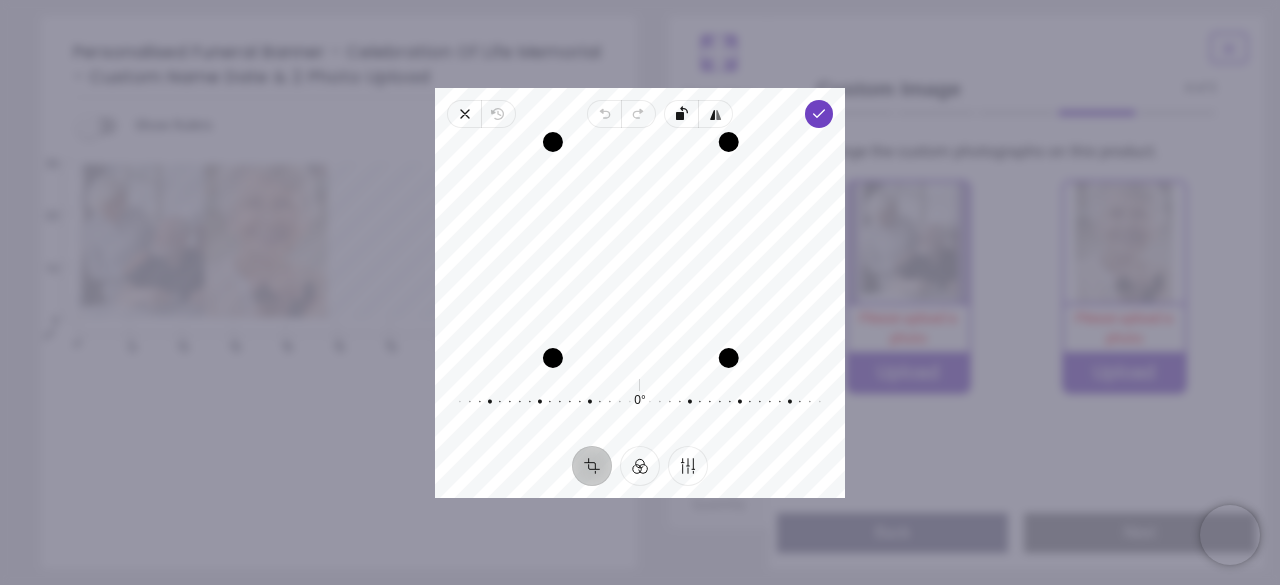 click at bounding box center [729, 142] 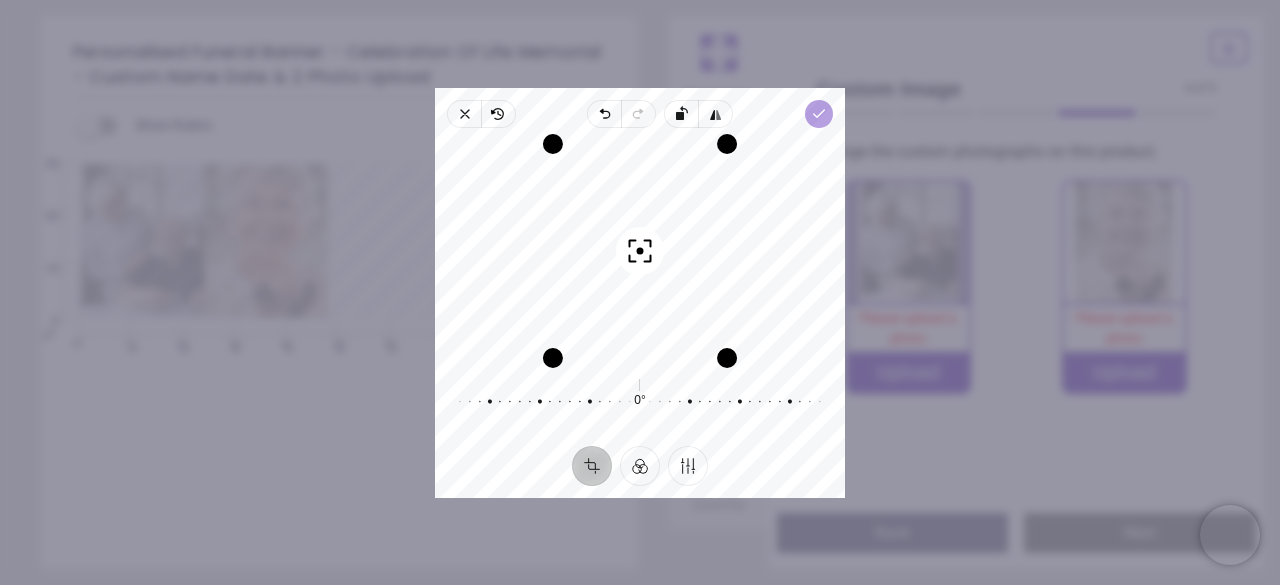 click 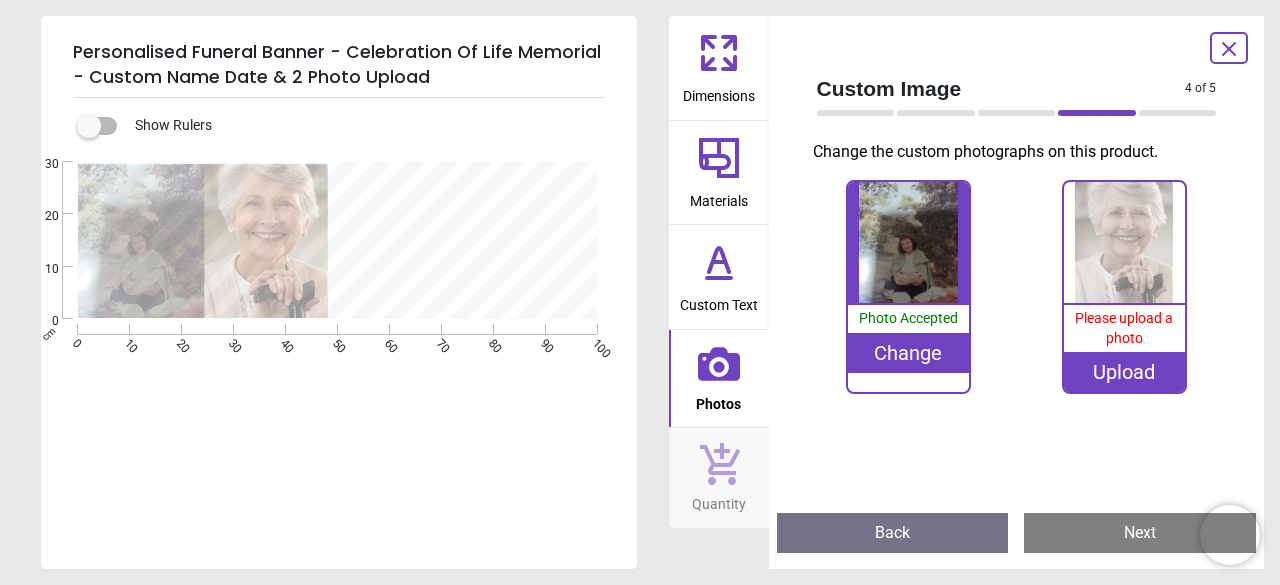 click at bounding box center [1124, 242] 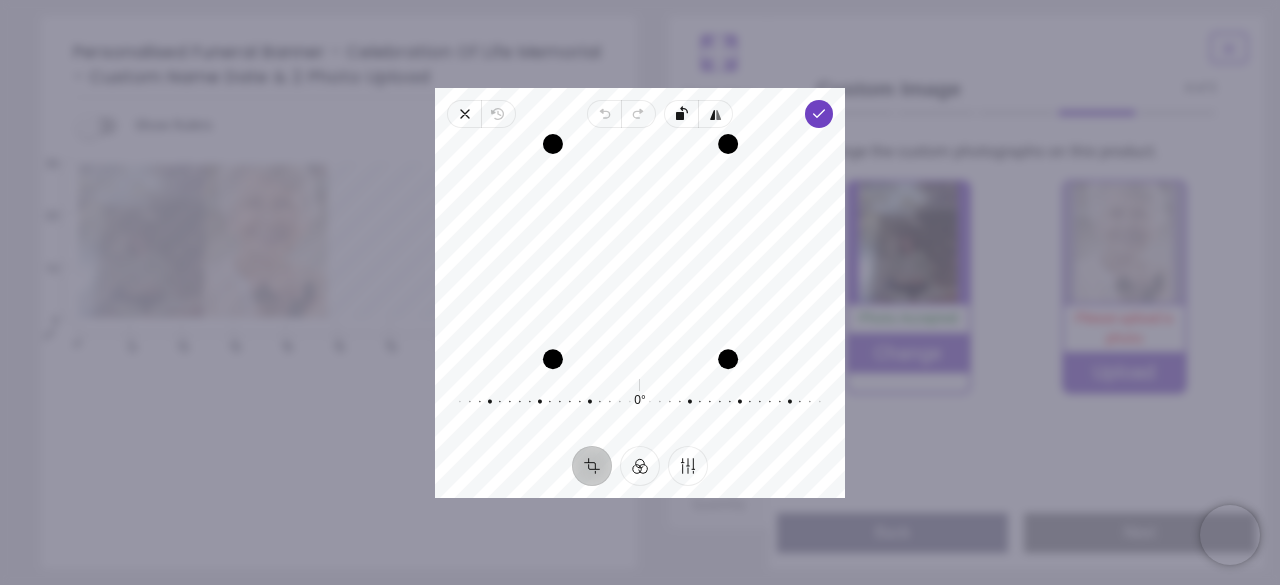 click at bounding box center (728, 359) 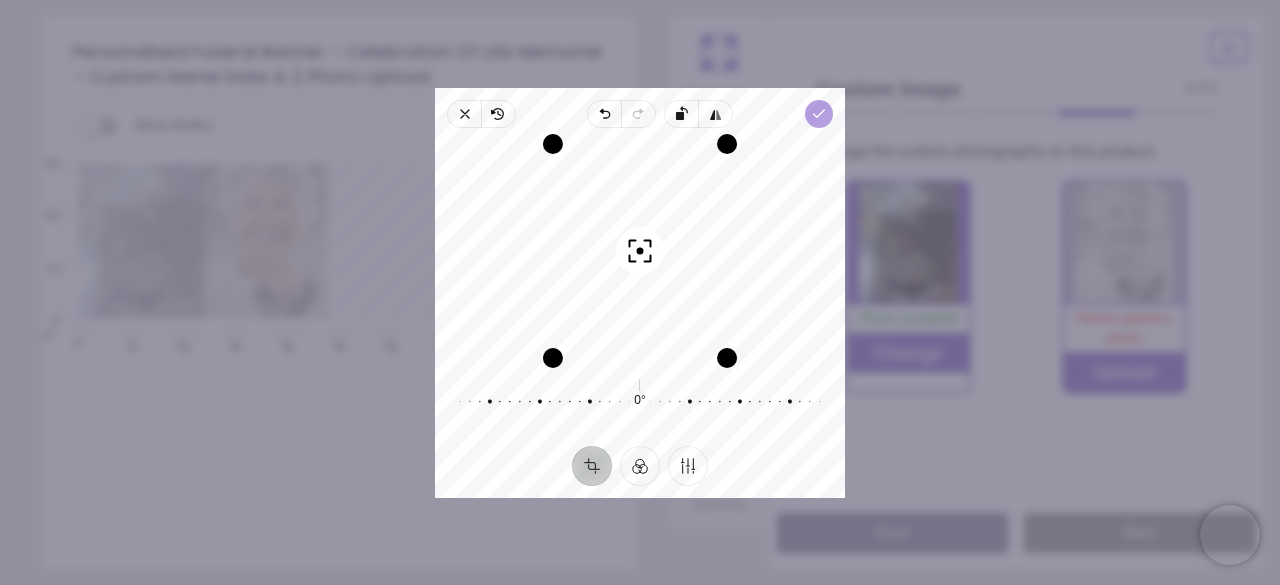 click 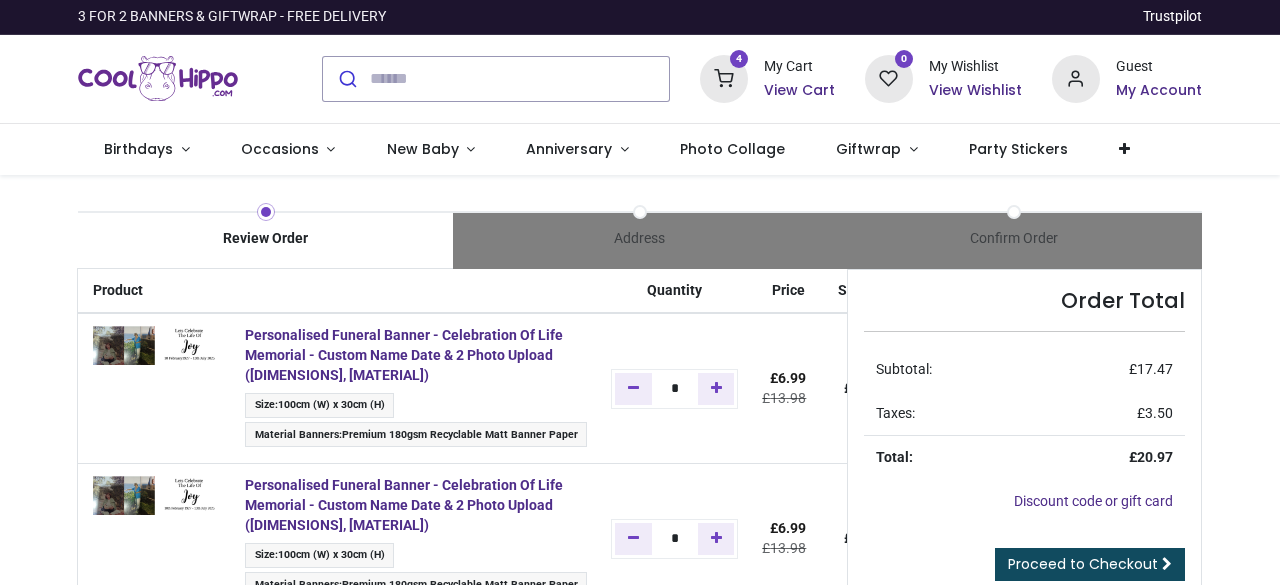 scroll, scrollTop: 0, scrollLeft: 0, axis: both 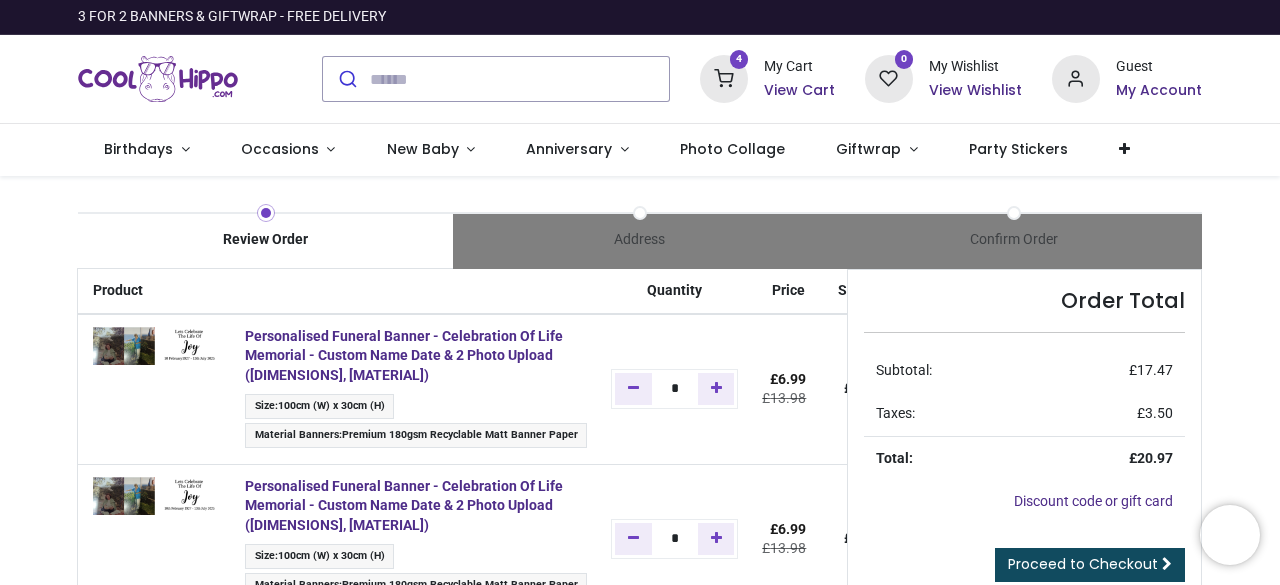 drag, startPoint x: 1276, startPoint y: 153, endPoint x: 1279, endPoint y: 218, distance: 65.06919 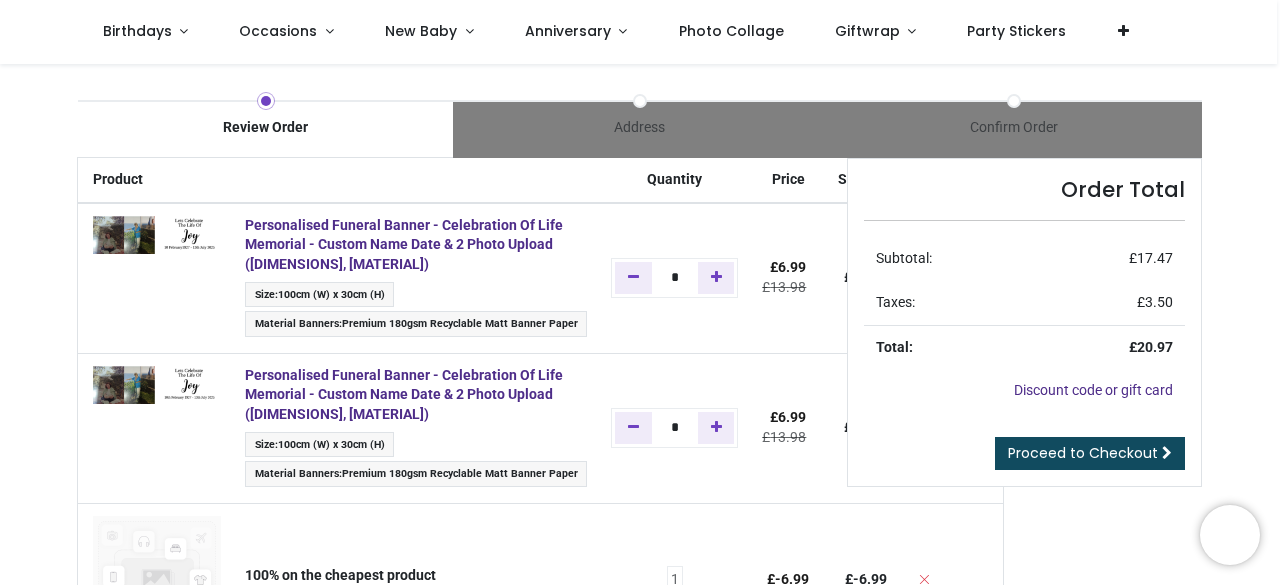 scroll, scrollTop: 40, scrollLeft: 0, axis: vertical 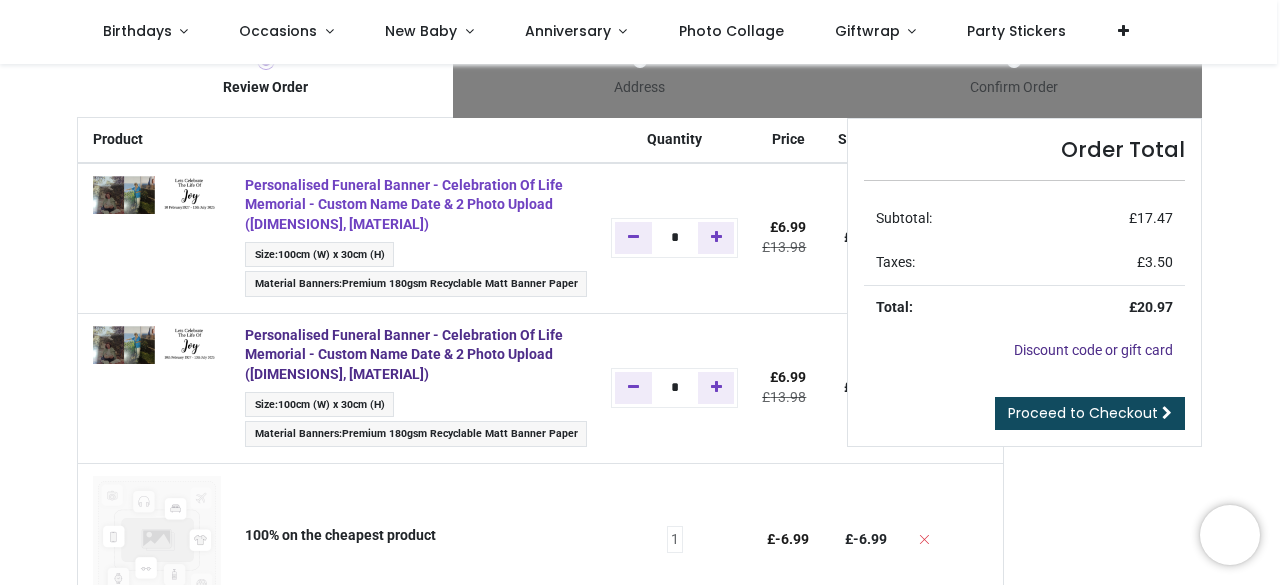 click on "Personalised Funeral Banner - Celebration Of Life Memorial - Custom Name Date & 2 Photo Upload (100cm (W) x 30cm (H), Premium 180gsm Recyclable Matt Banner Paper)" at bounding box center [404, 204] 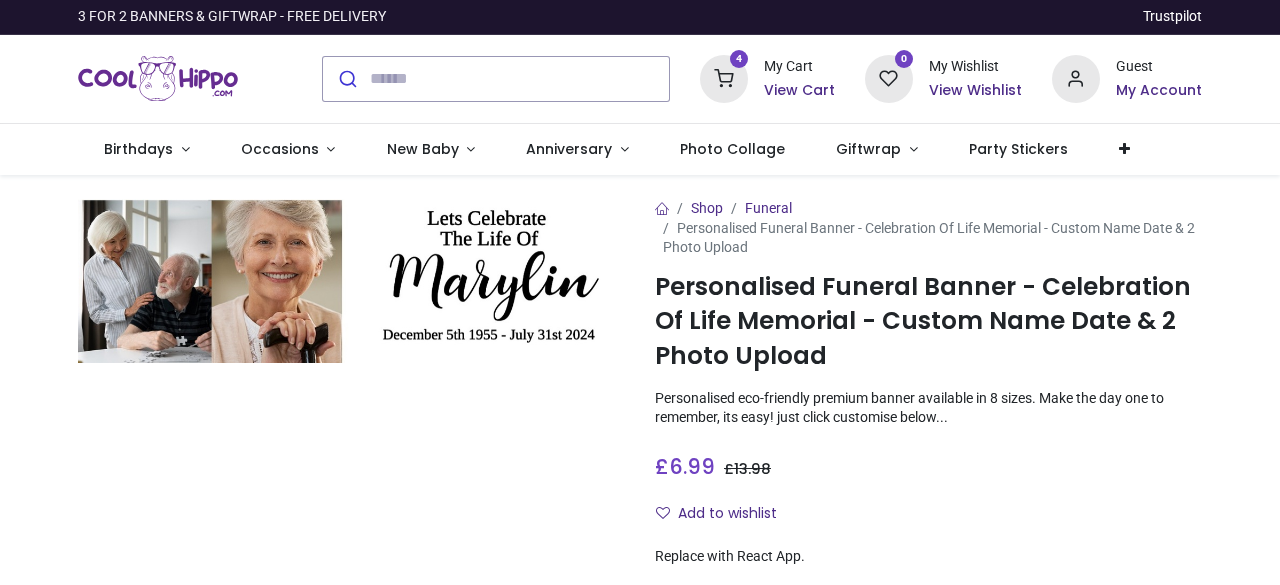 scroll, scrollTop: 0, scrollLeft: 0, axis: both 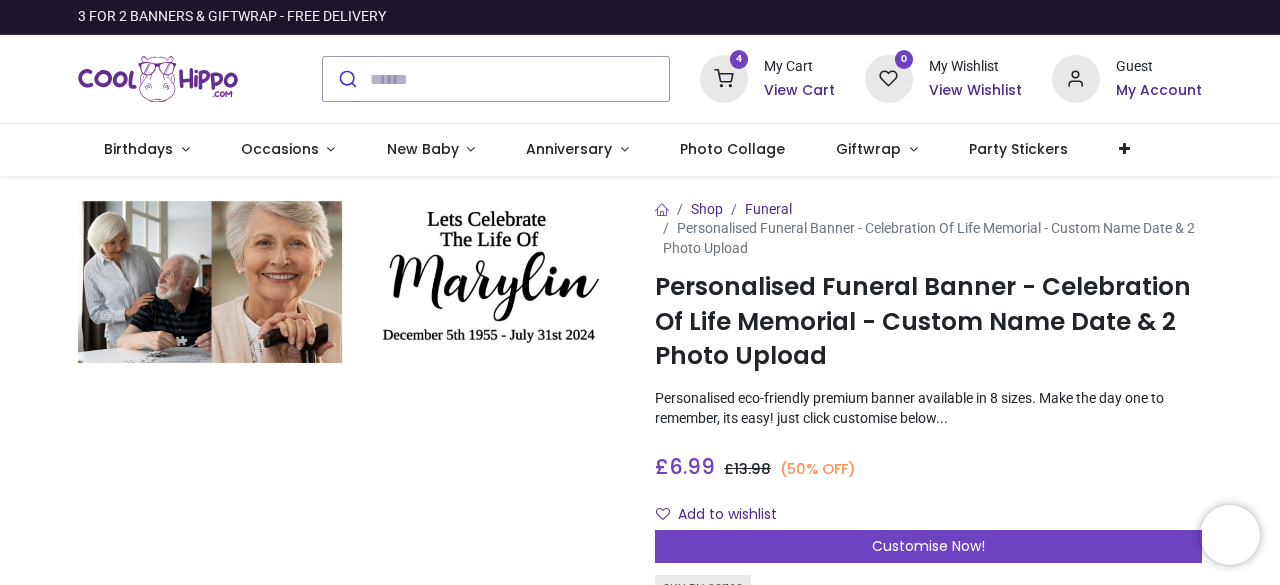 click on "View Cart" at bounding box center [799, 91] 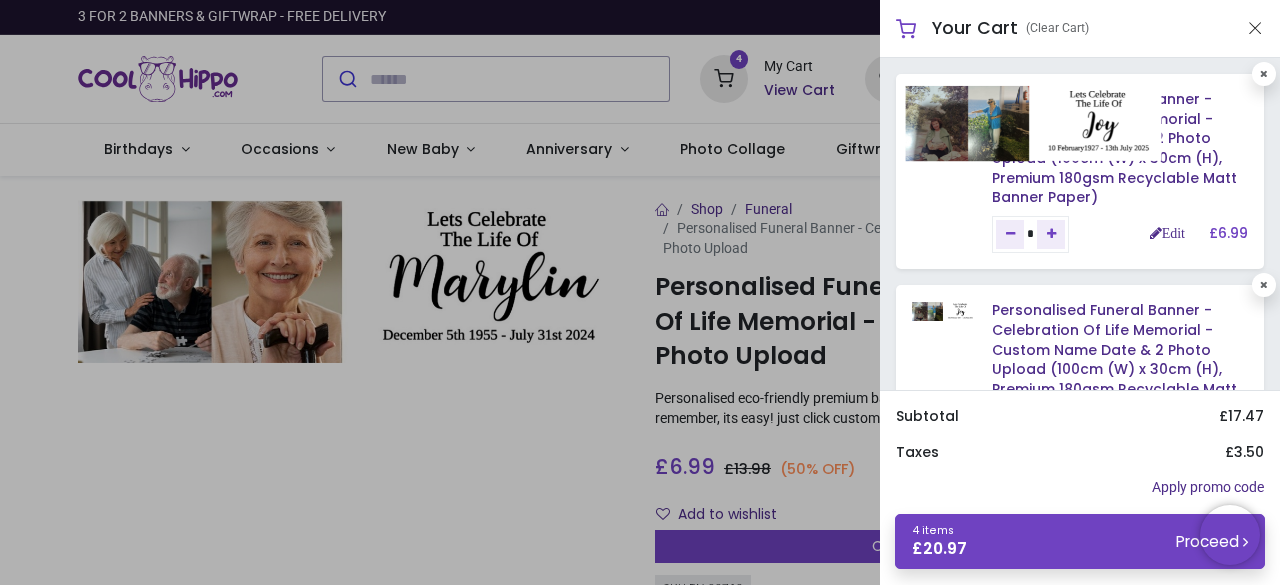 click at bounding box center [1034, 123] 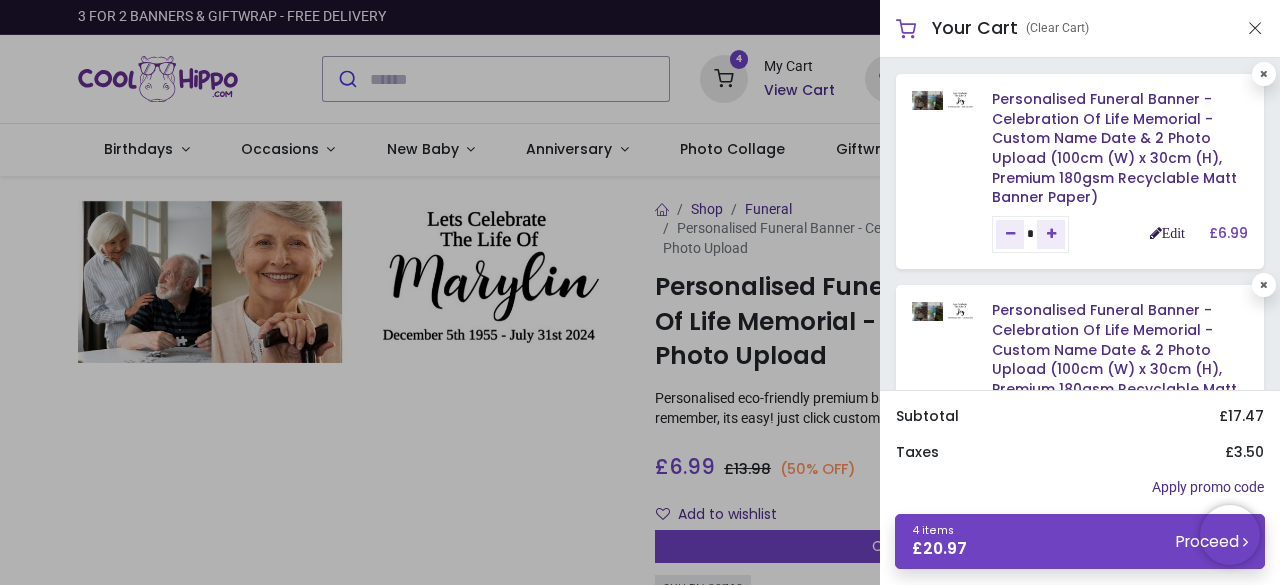 click on "Edit" at bounding box center [1167, 233] 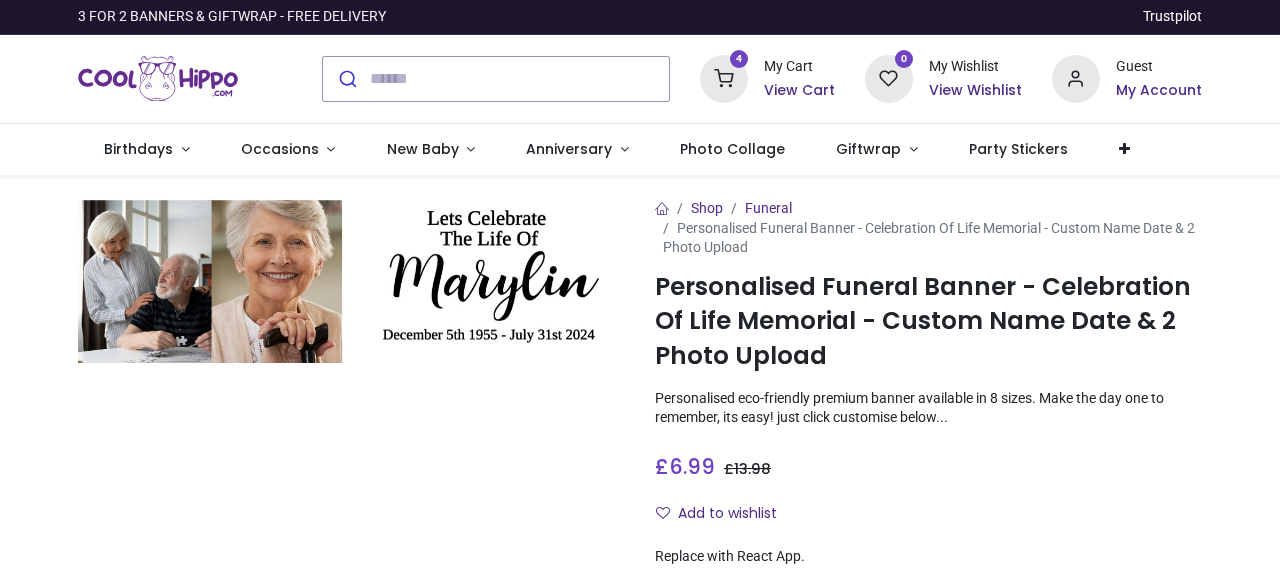 scroll, scrollTop: 0, scrollLeft: 0, axis: both 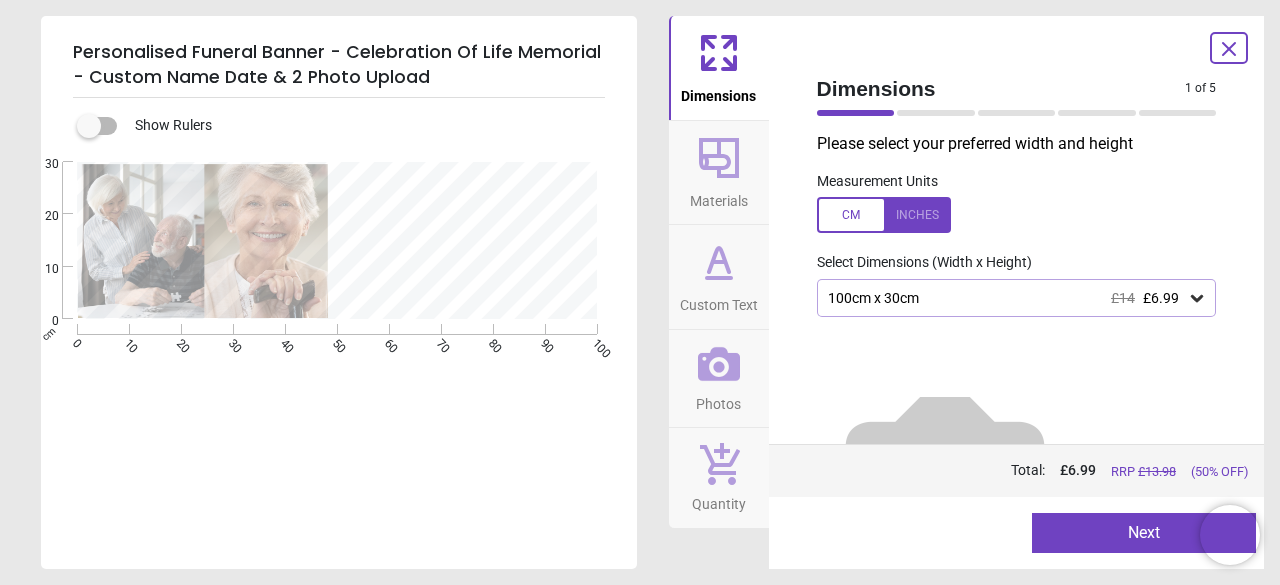 type on "**********" 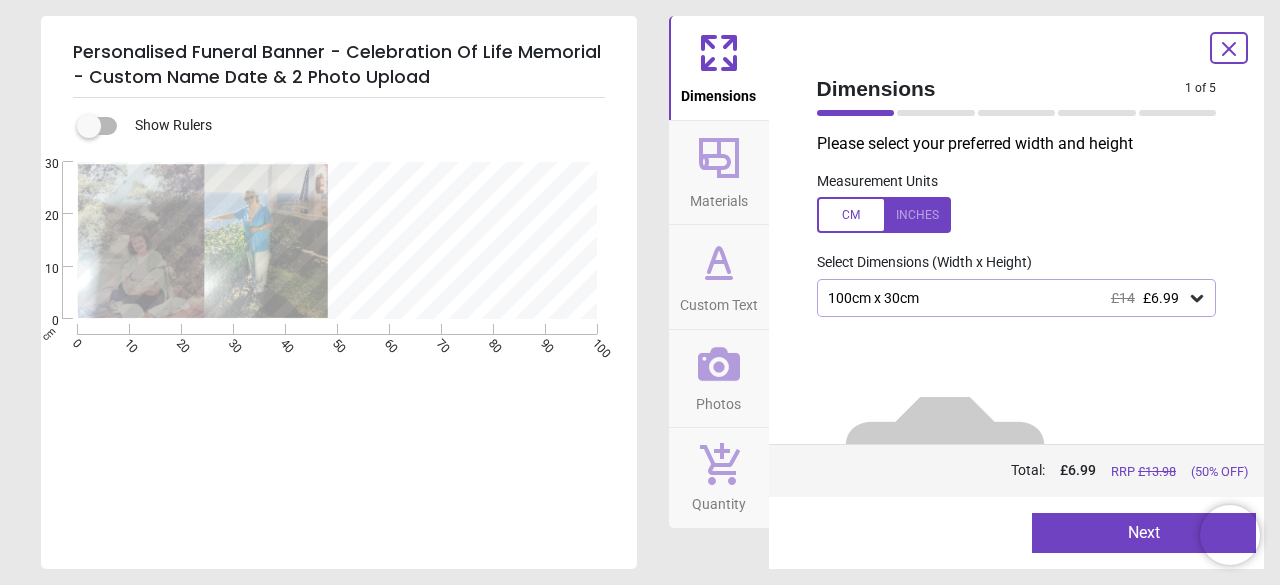 scroll, scrollTop: 83, scrollLeft: 0, axis: vertical 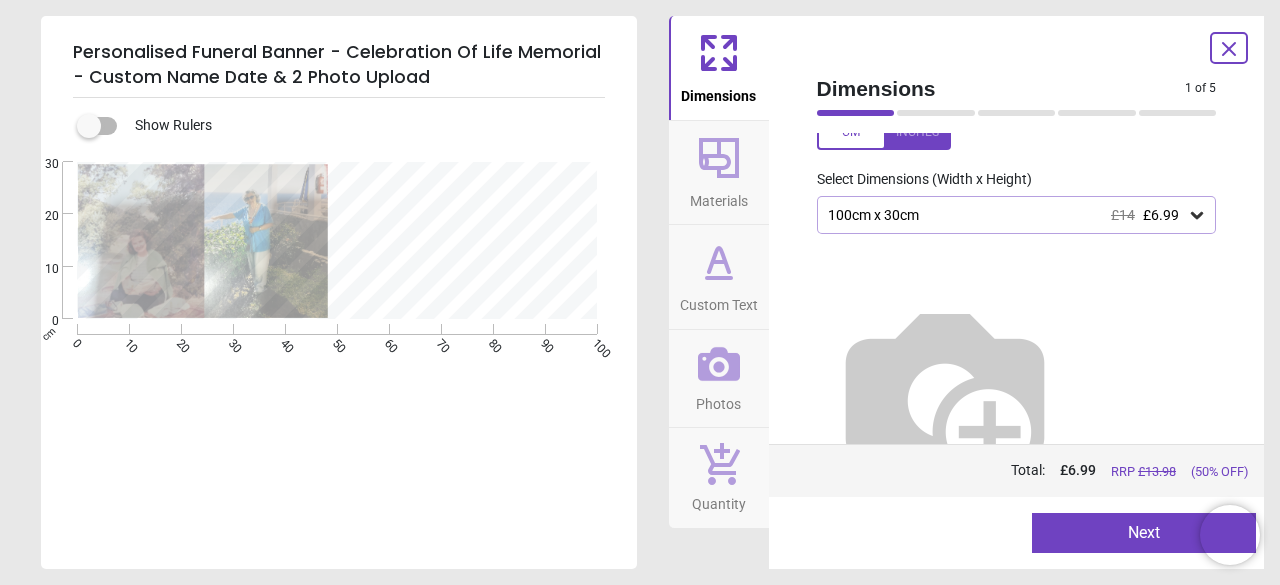 click 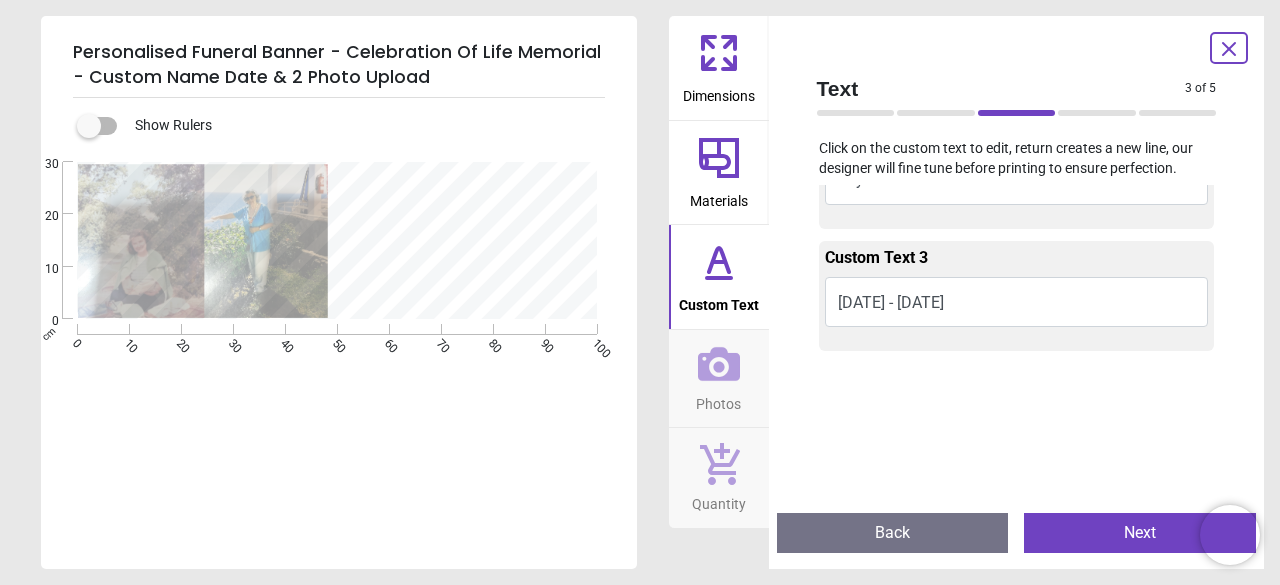 scroll, scrollTop: 212, scrollLeft: 0, axis: vertical 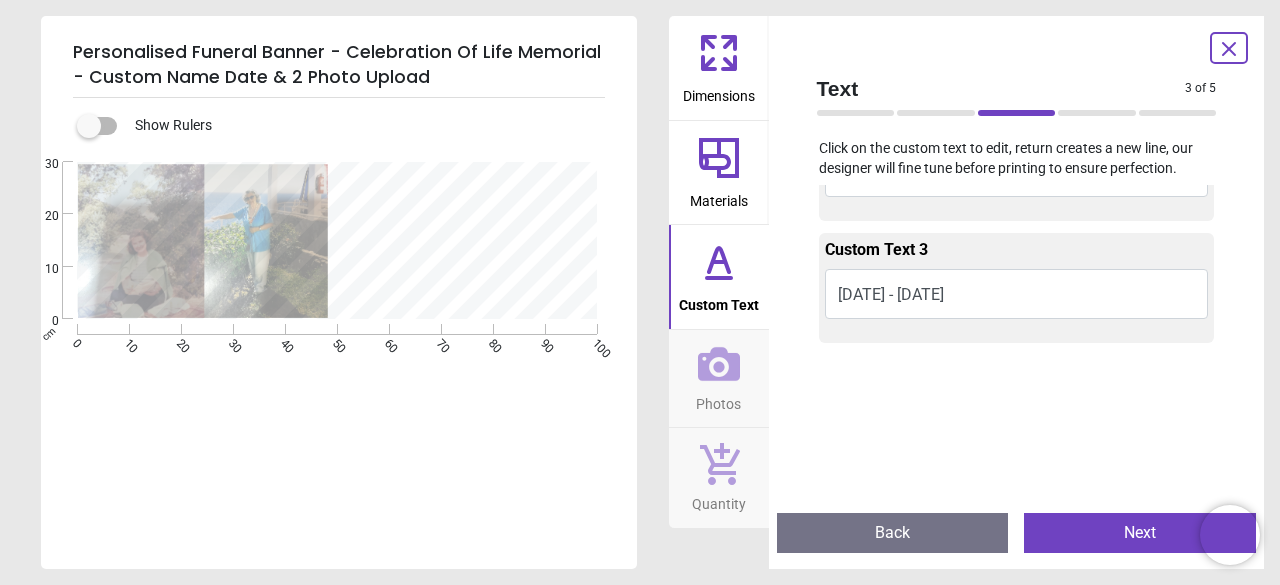 click on "10 February1927 - 13th July 2025" at bounding box center (1017, 294) 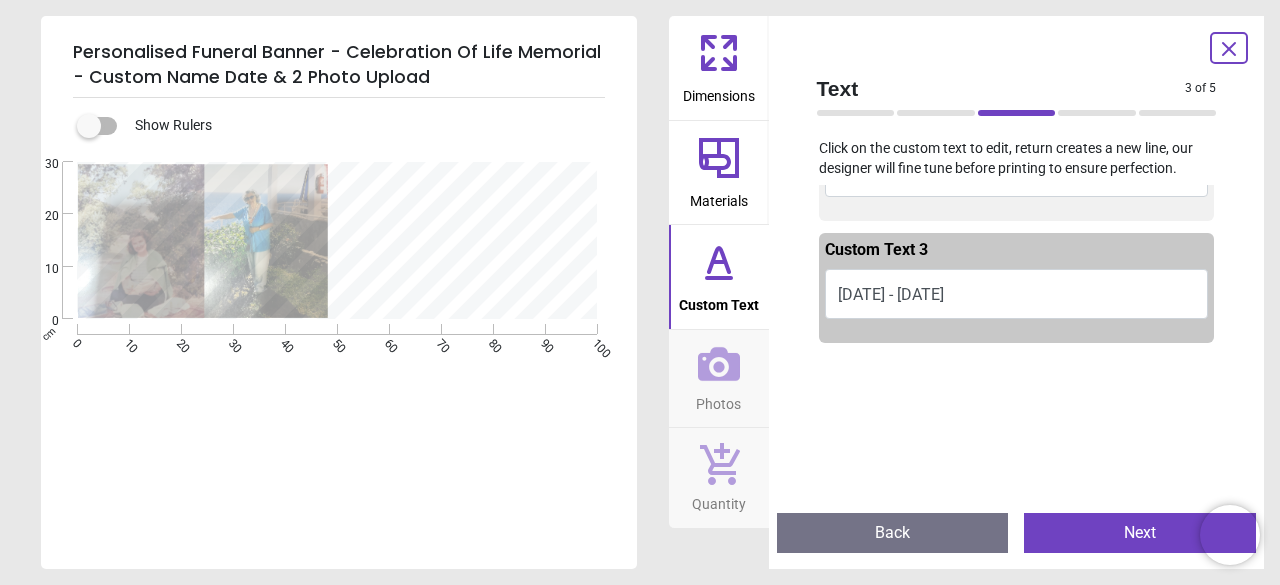 click on "10 February1927 - 13th July 2025th" at bounding box center [1017, 294] 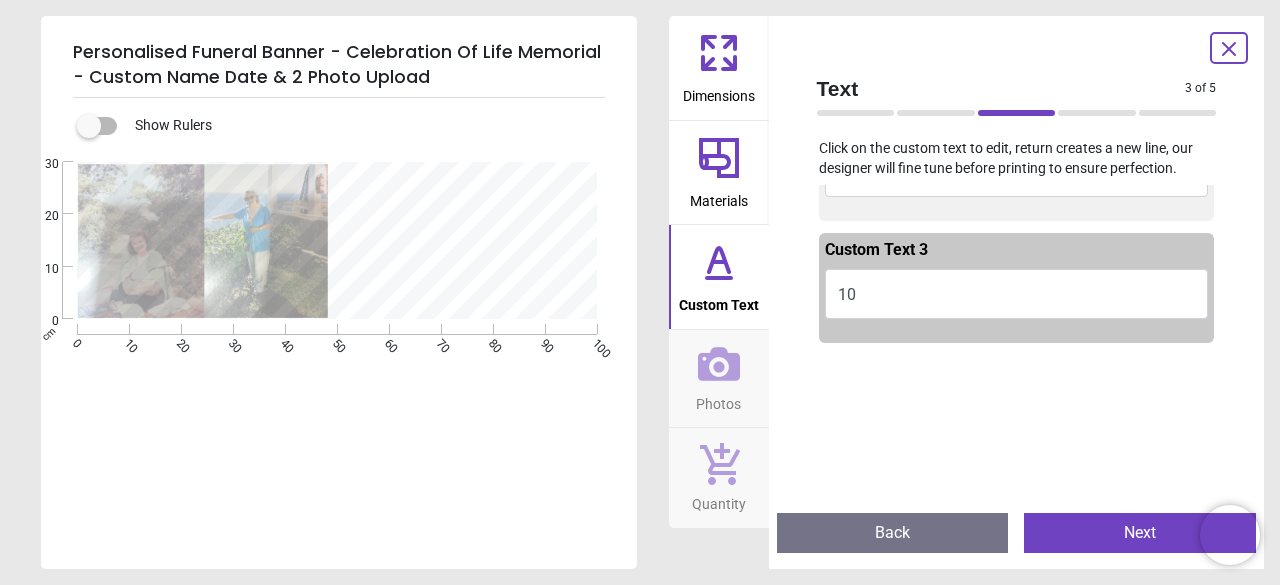 type on "*" 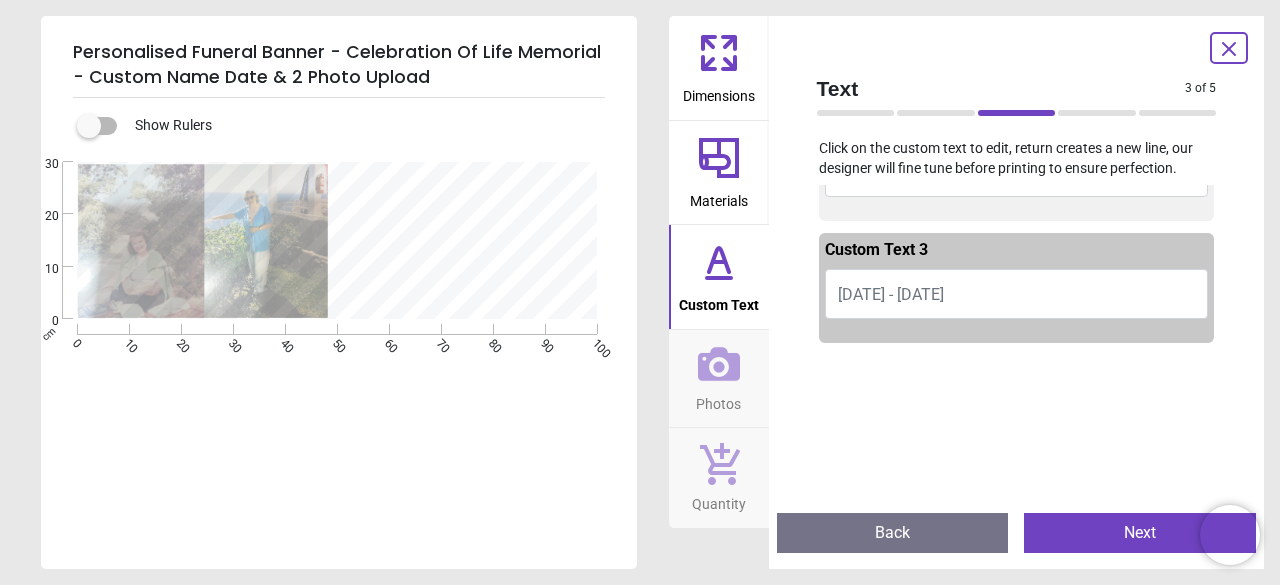 click on "10 February1927 - 13th July 2025" at bounding box center [891, 294] 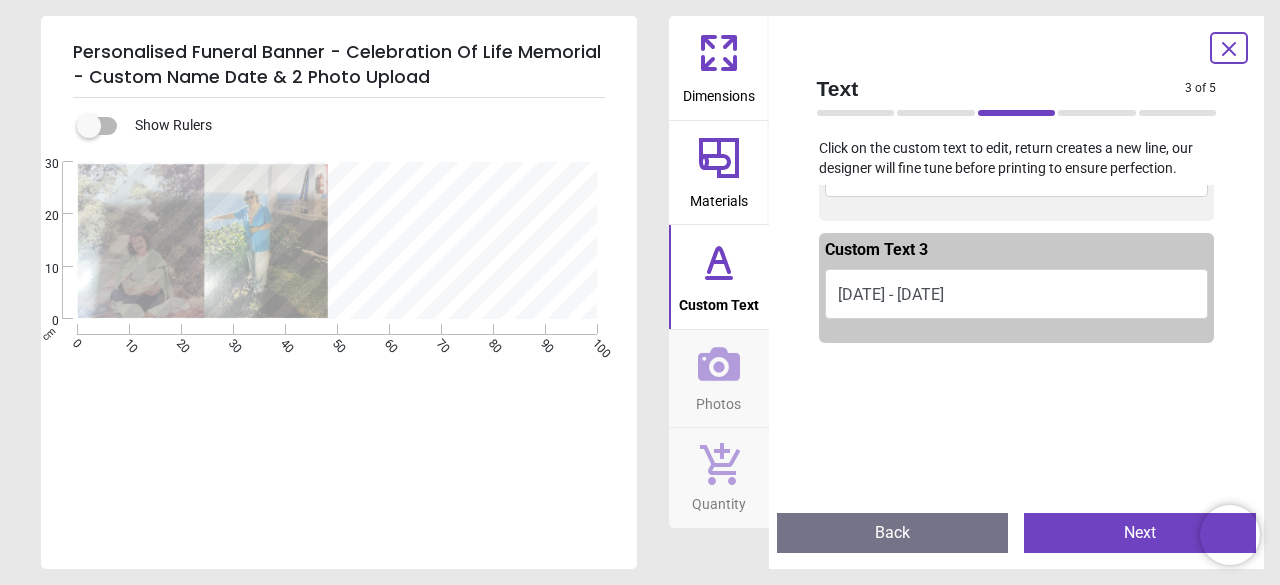 type on "**********" 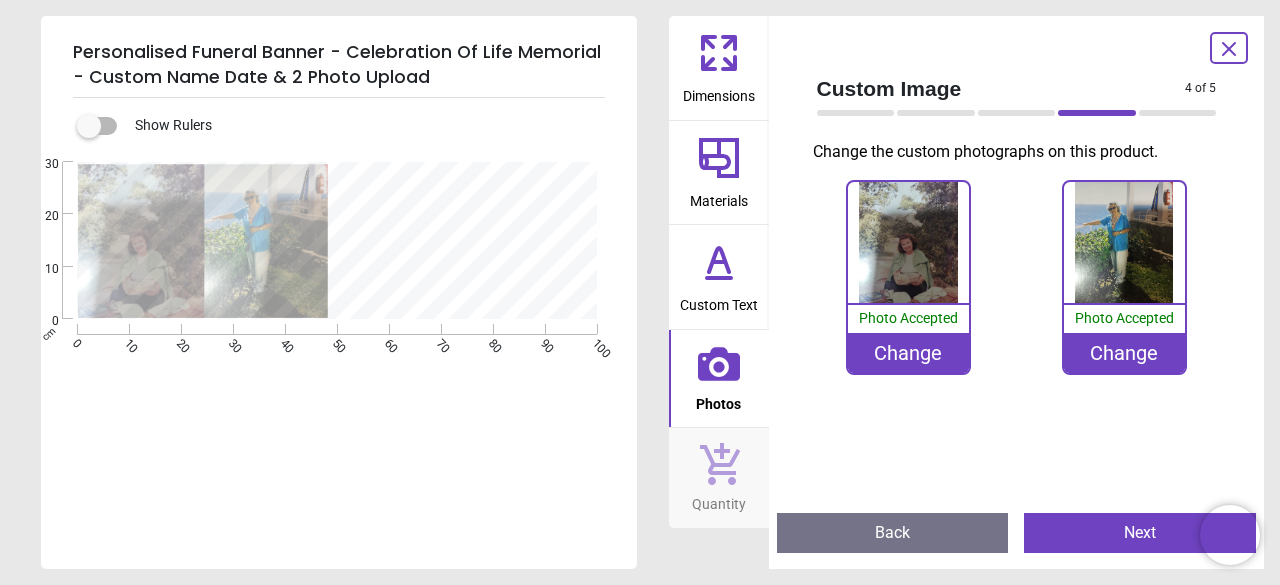 click on "Next" at bounding box center (1140, 533) 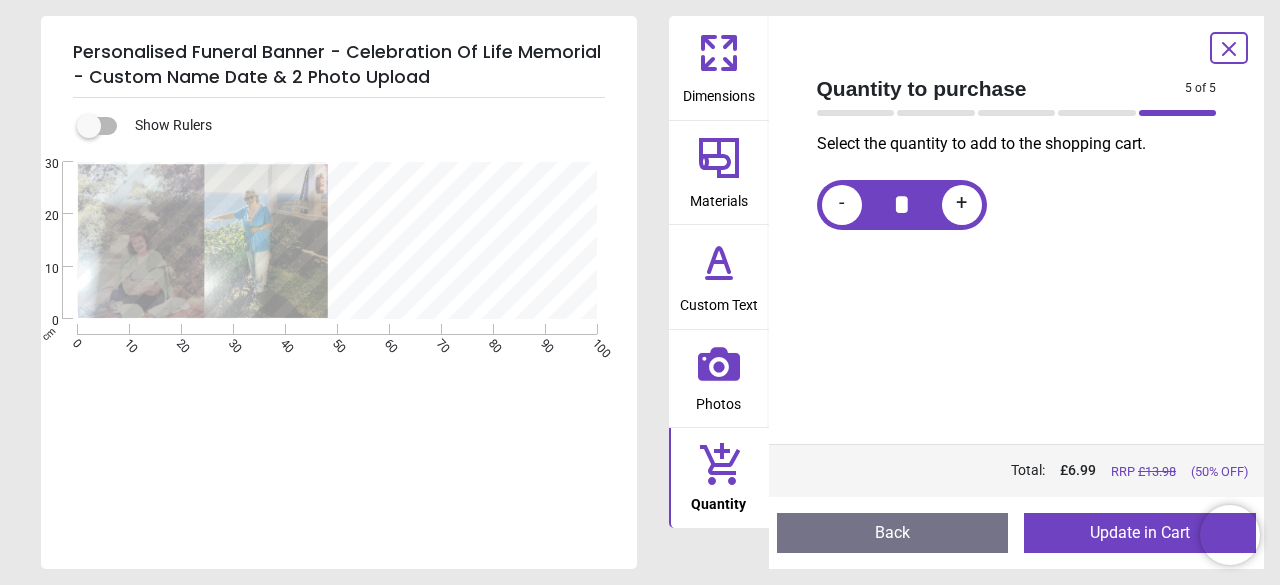 click on "+" at bounding box center [961, 204] 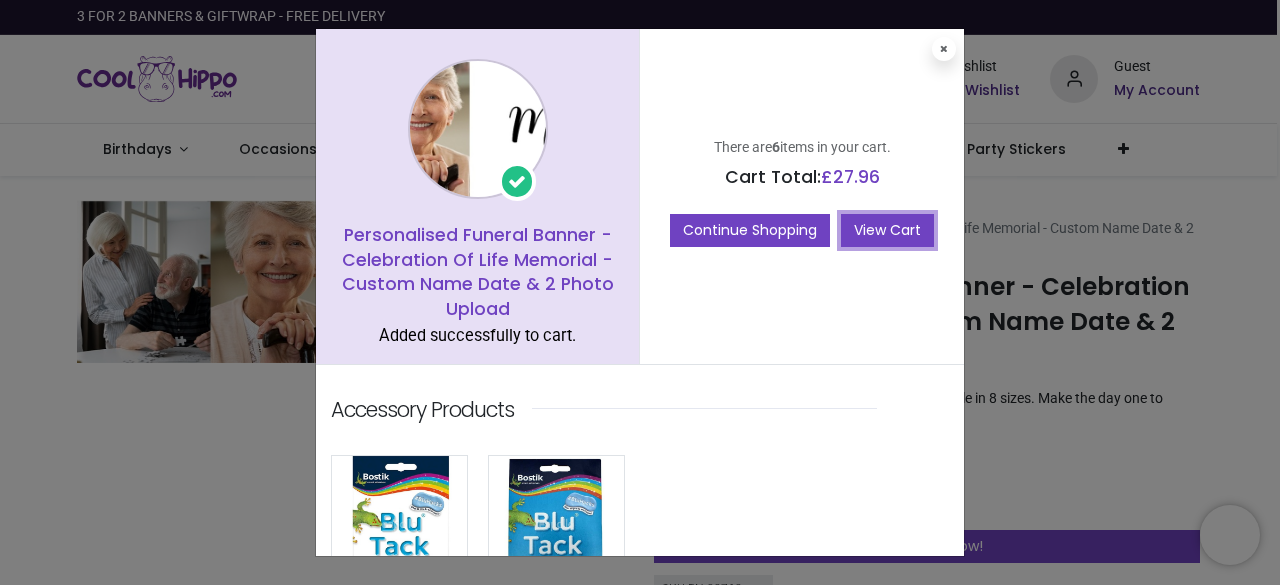 click on "View Cart" at bounding box center (887, 231) 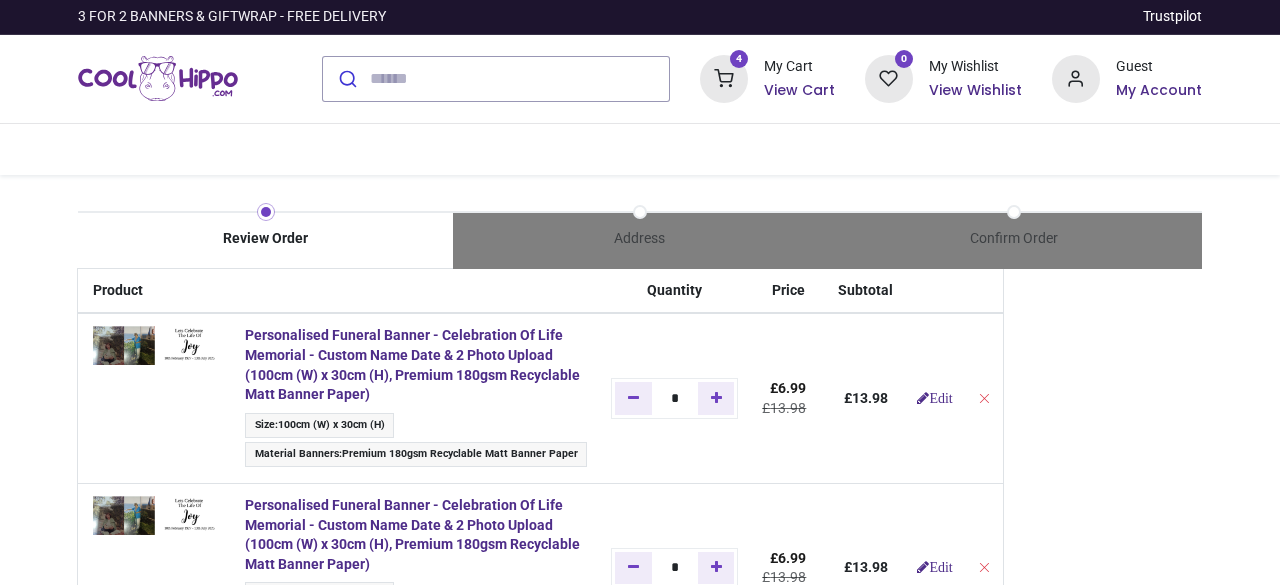 scroll, scrollTop: 0, scrollLeft: 0, axis: both 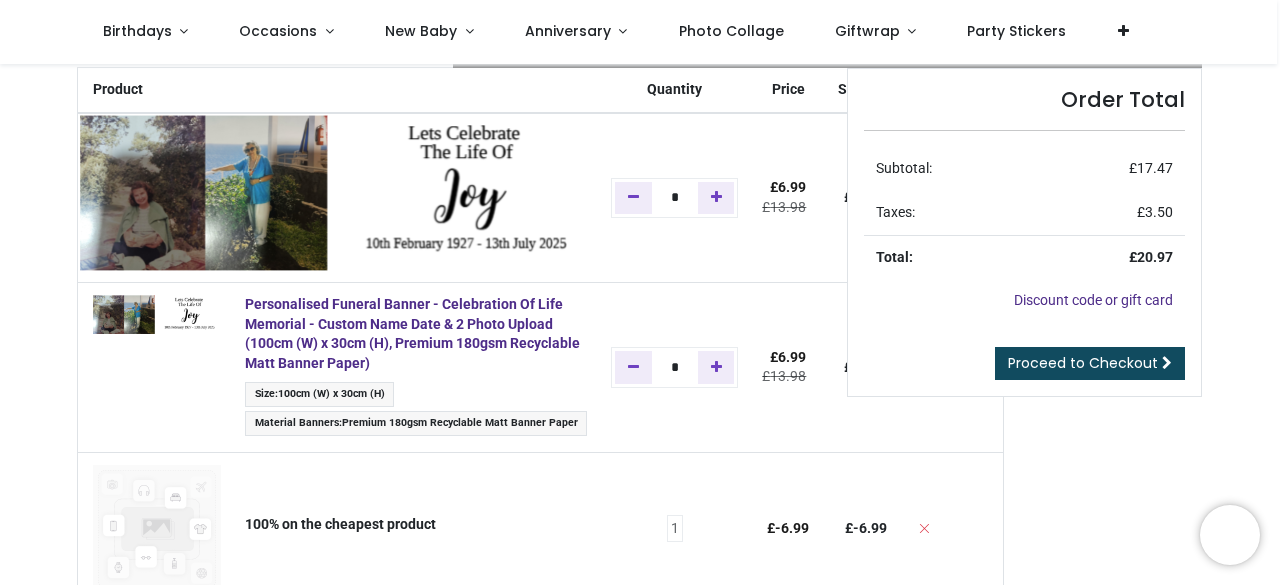 click at bounding box center (337, 191) 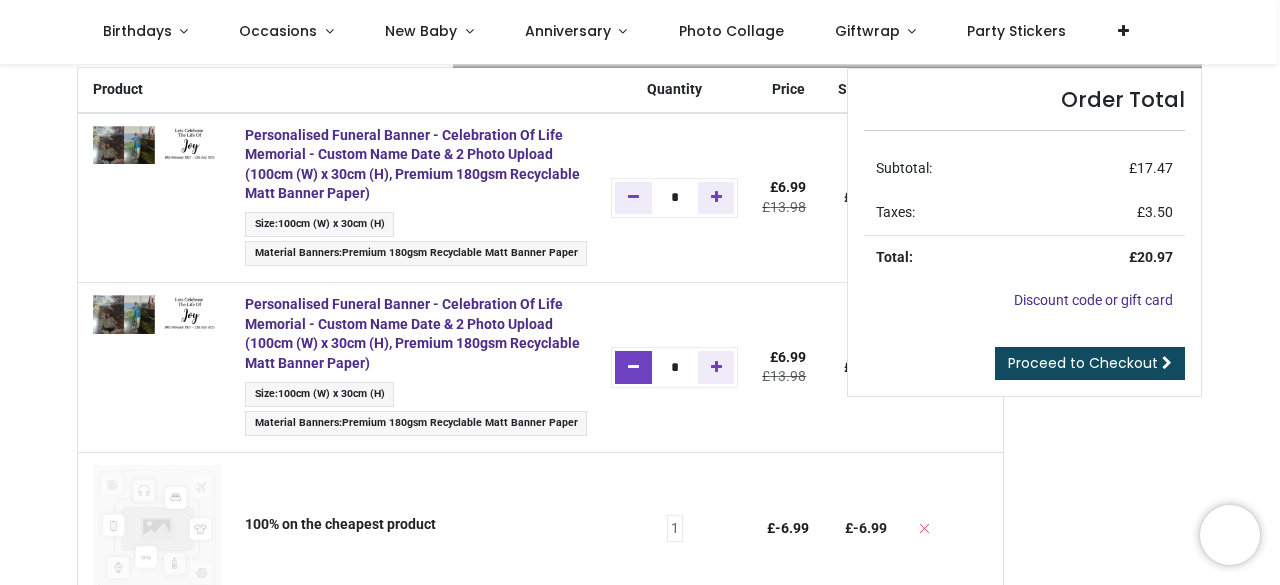 click at bounding box center [633, 367] 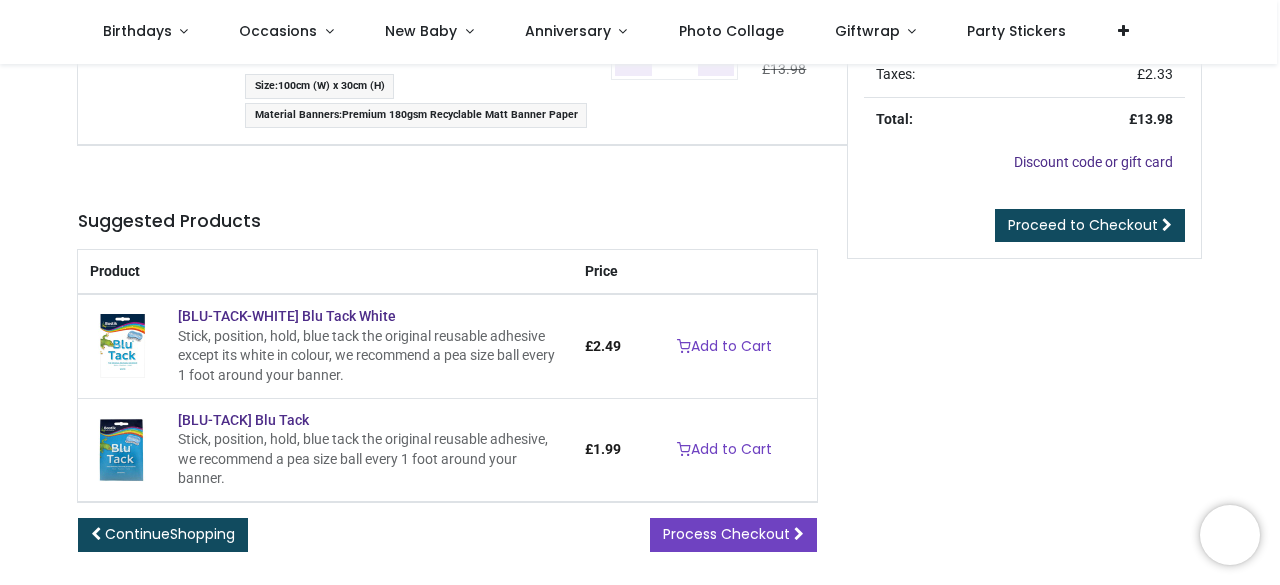 scroll, scrollTop: 230, scrollLeft: 0, axis: vertical 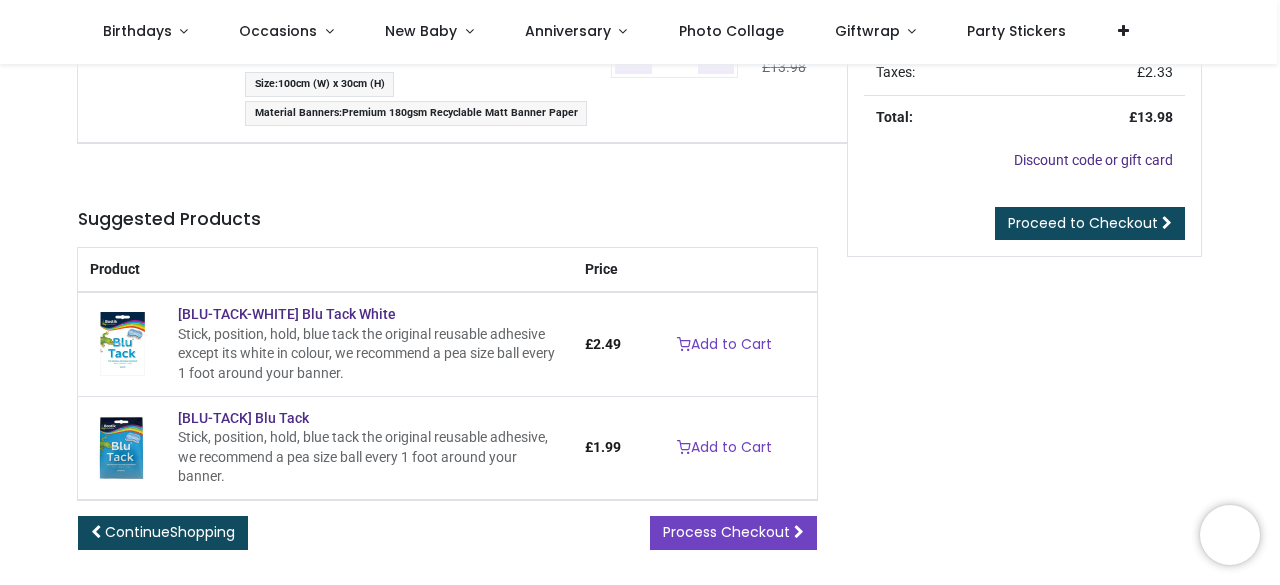 drag, startPoint x: 1276, startPoint y: 256, endPoint x: 1273, endPoint y: 157, distance: 99.04544 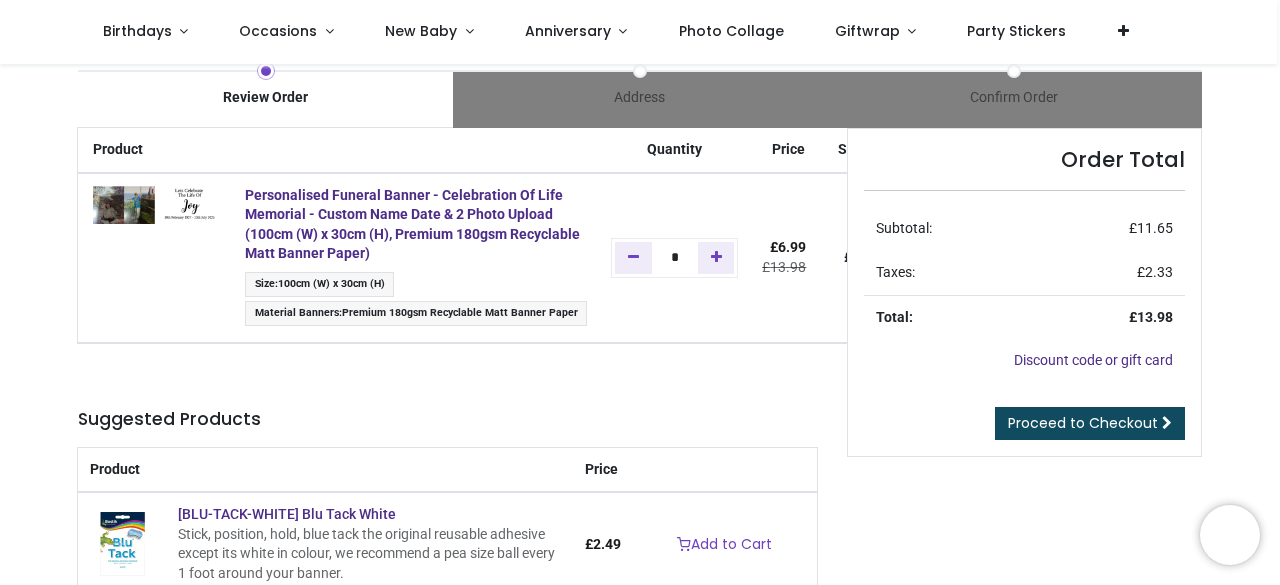 scroll, scrollTop: 0, scrollLeft: 0, axis: both 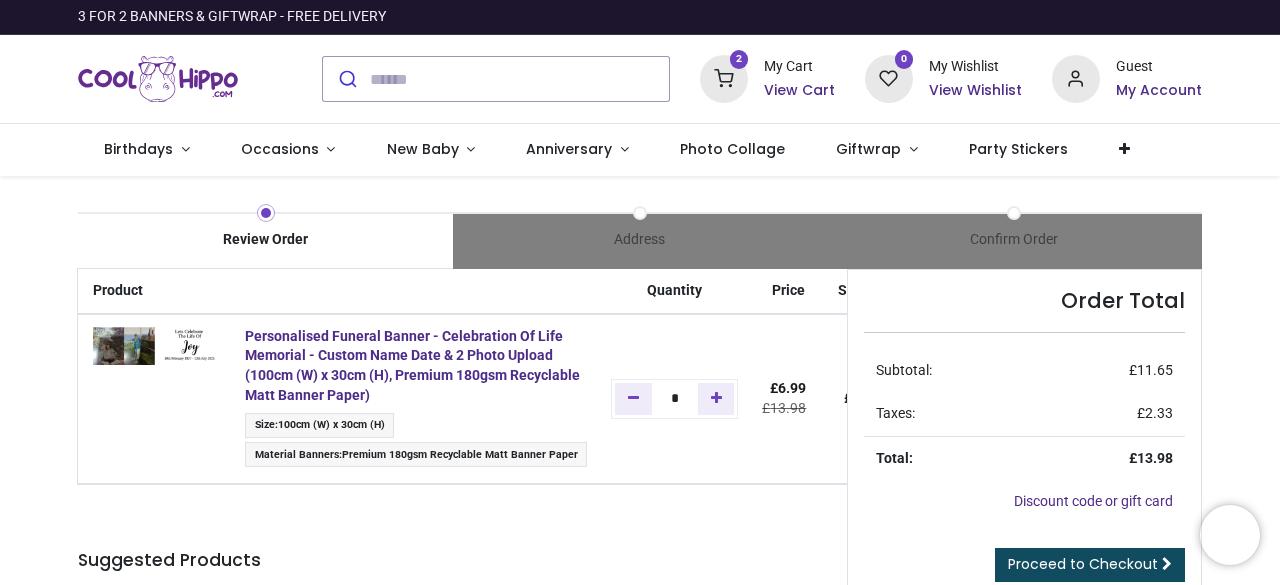 click at bounding box center (266, 213) 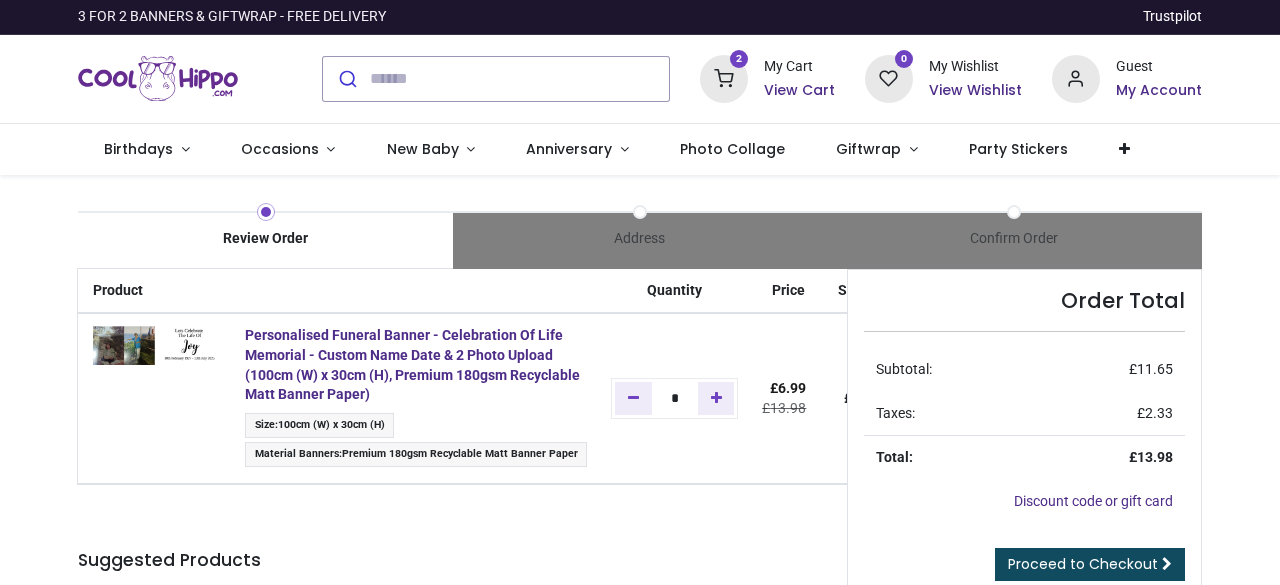 scroll, scrollTop: 0, scrollLeft: 0, axis: both 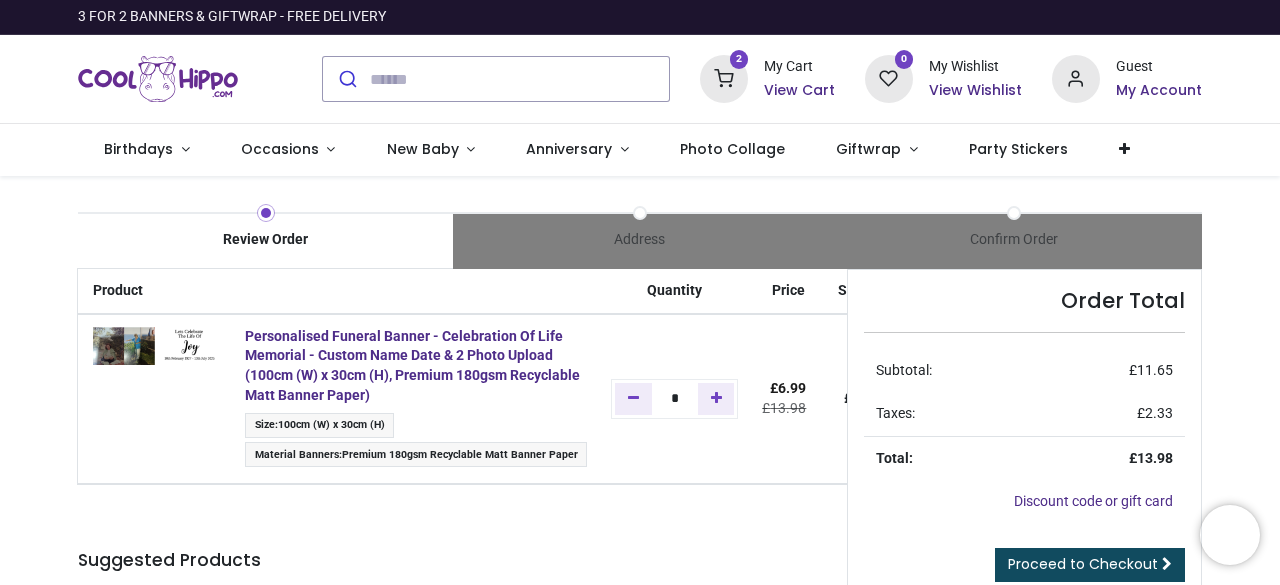 click on "Review Order" at bounding box center (265, 240) 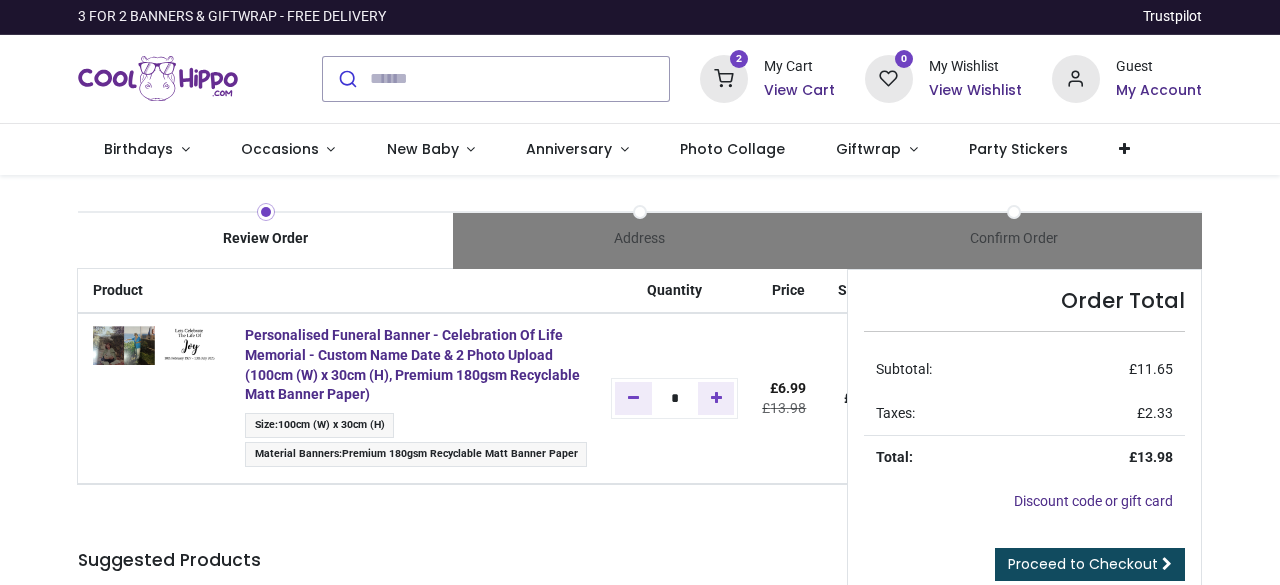 scroll, scrollTop: 0, scrollLeft: 0, axis: both 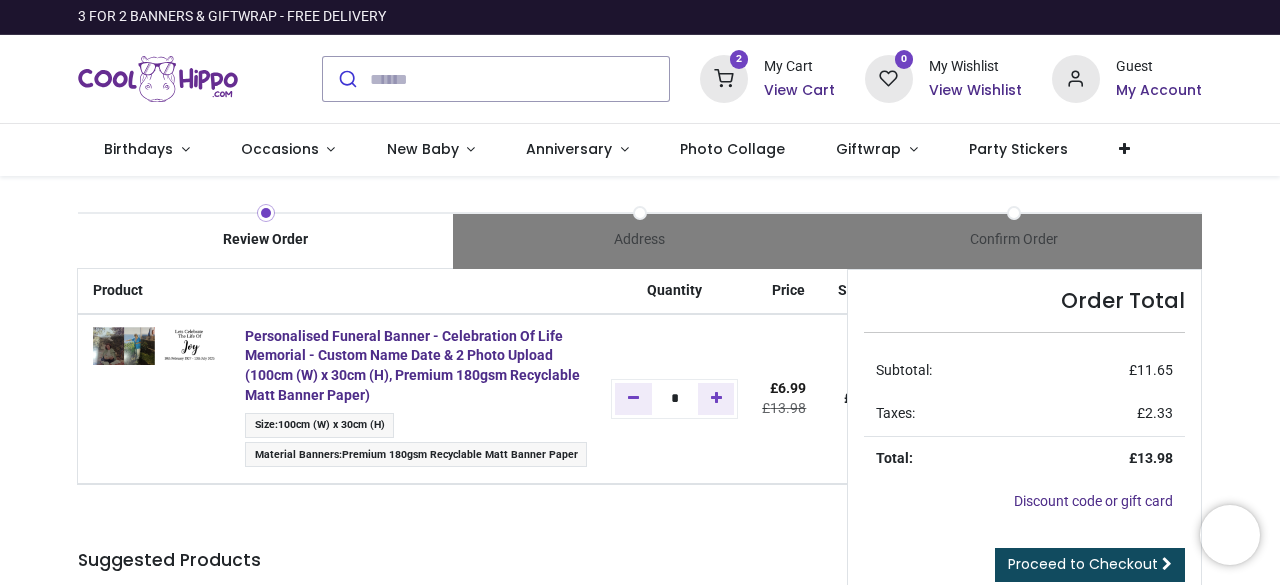 click on "Review Order" at bounding box center [265, 240] 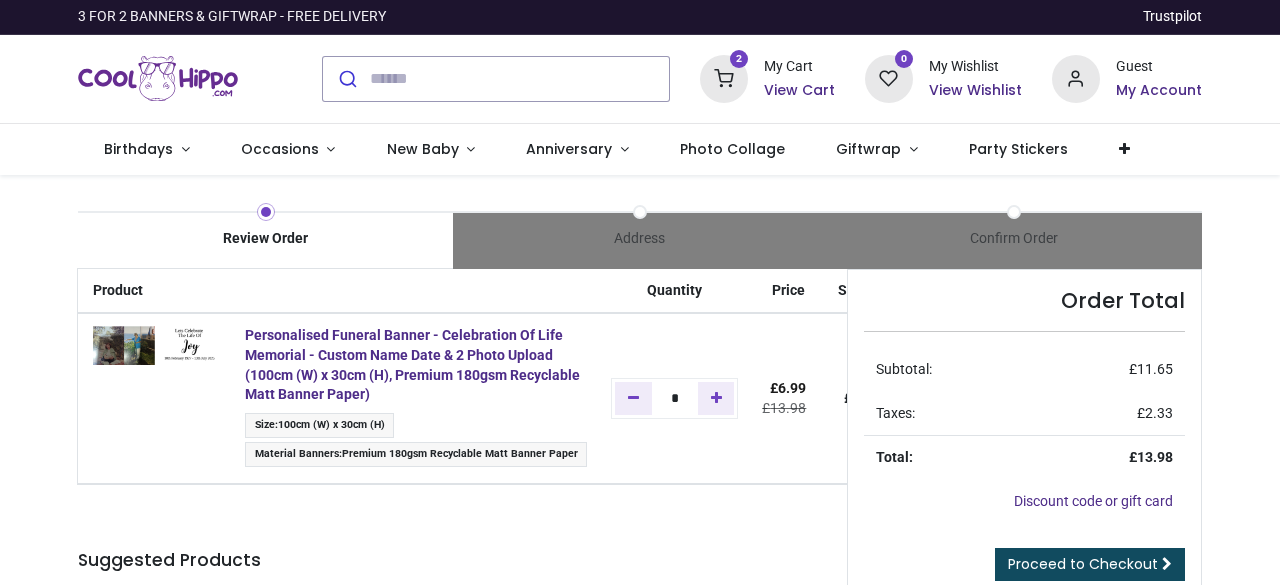 scroll, scrollTop: 0, scrollLeft: 0, axis: both 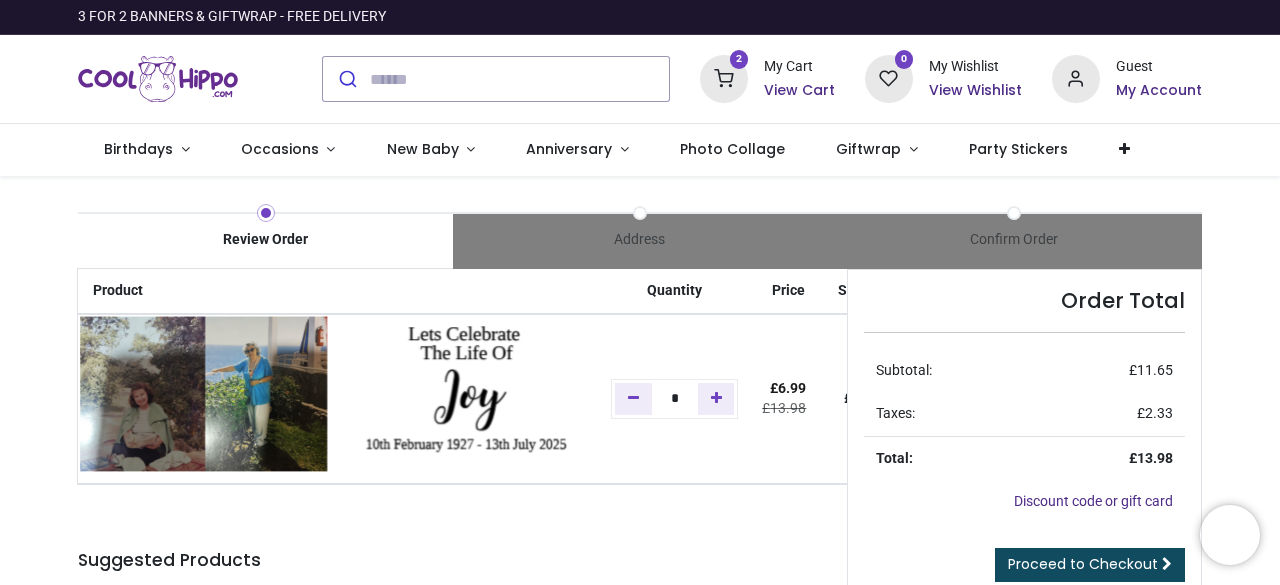 click at bounding box center (337, 392) 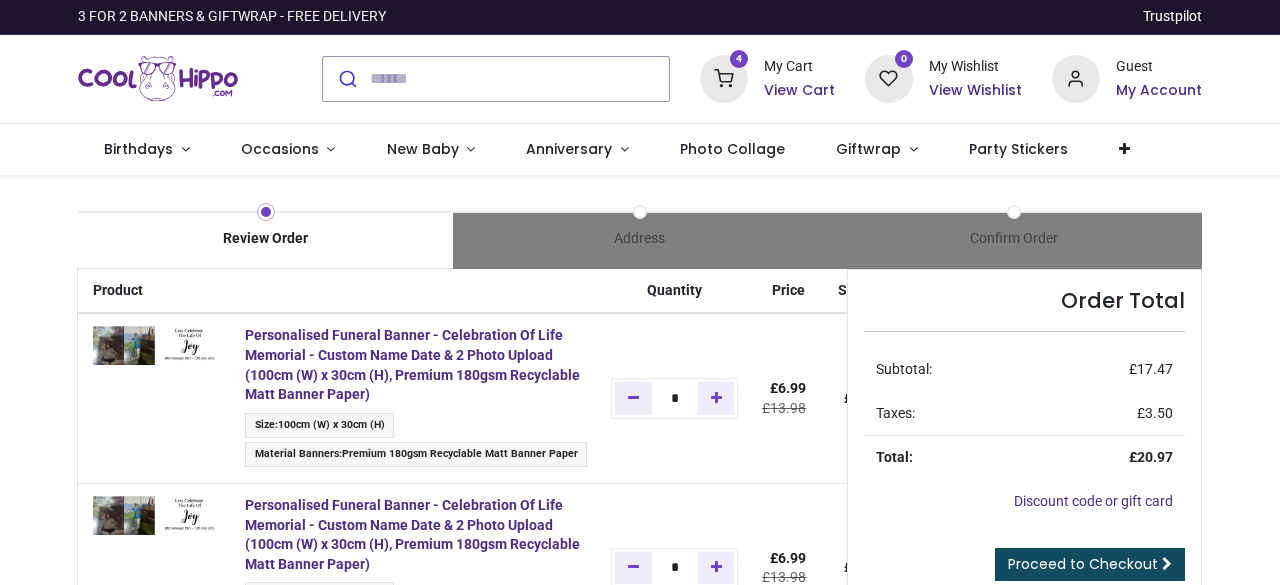 scroll, scrollTop: 0, scrollLeft: 0, axis: both 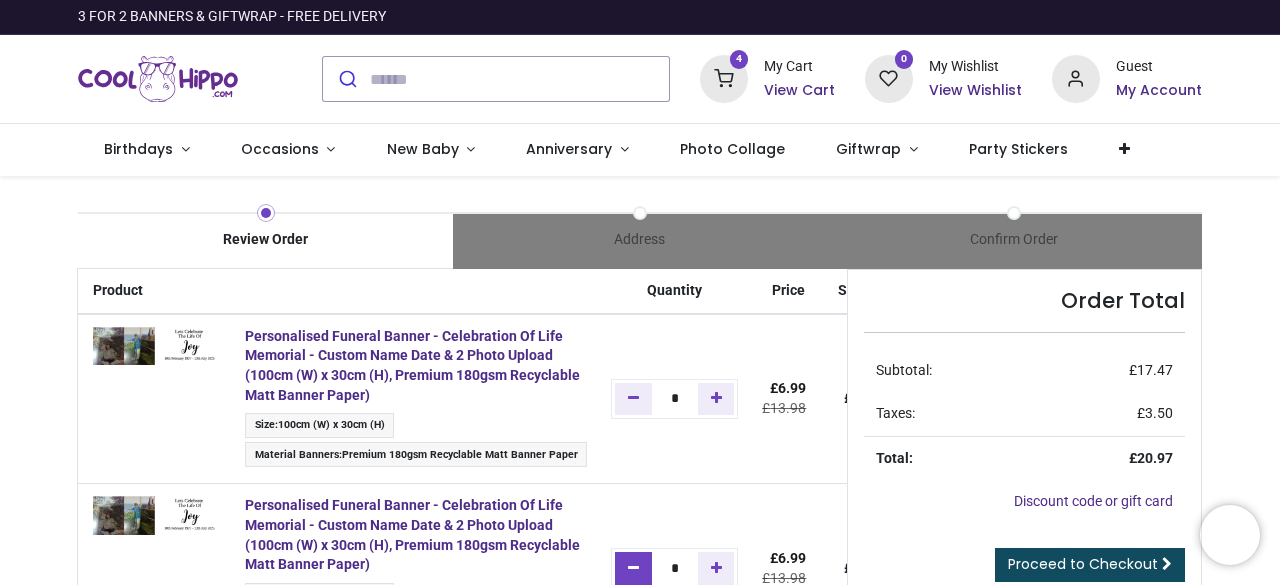 click at bounding box center [633, 568] 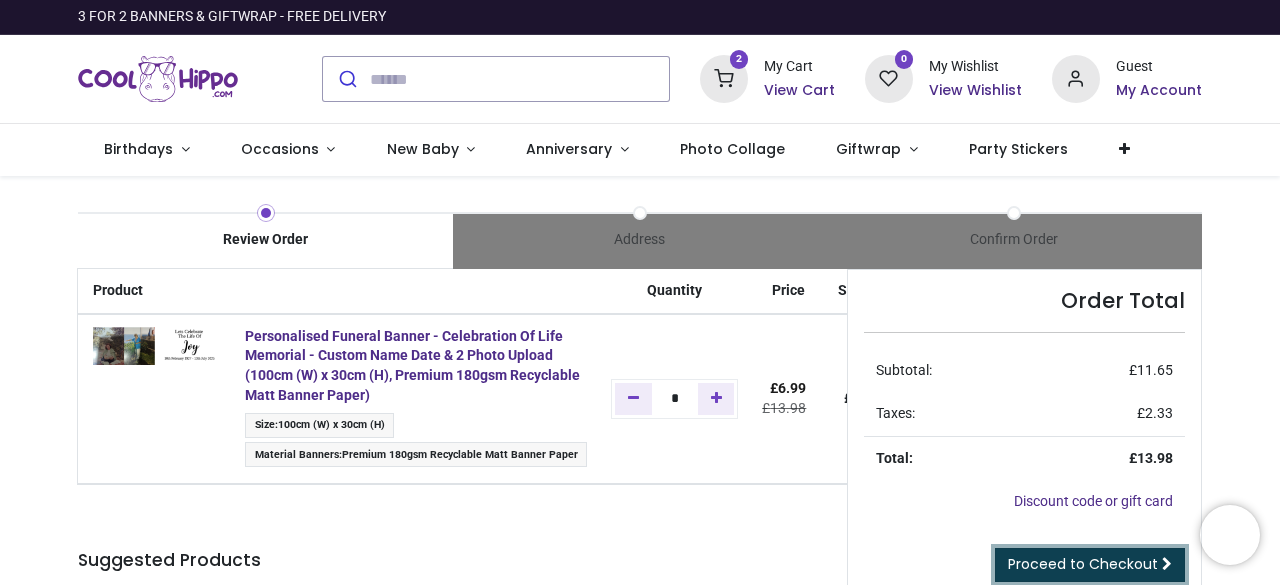 click on "Proceed to Checkout" at bounding box center [1083, 564] 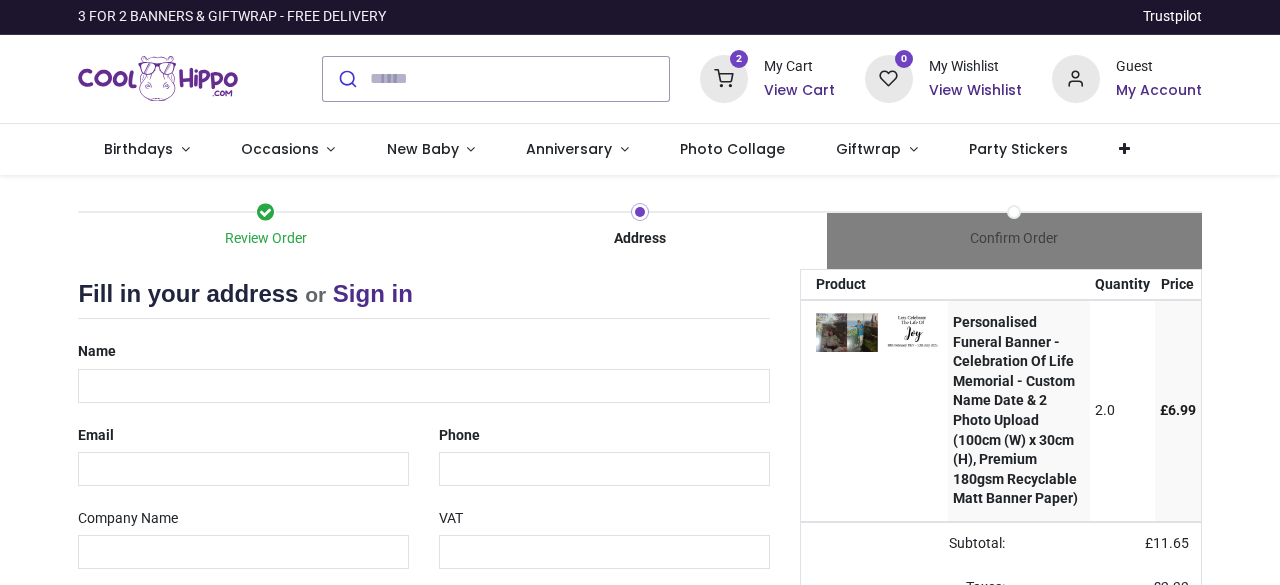 scroll, scrollTop: 0, scrollLeft: 0, axis: both 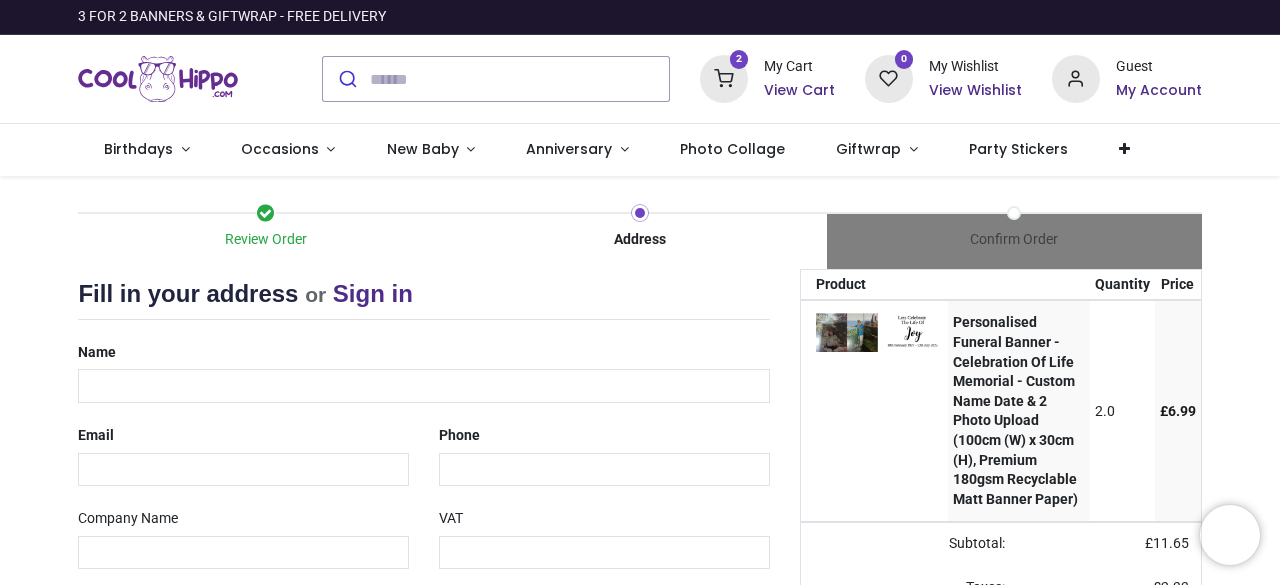 select on "***" 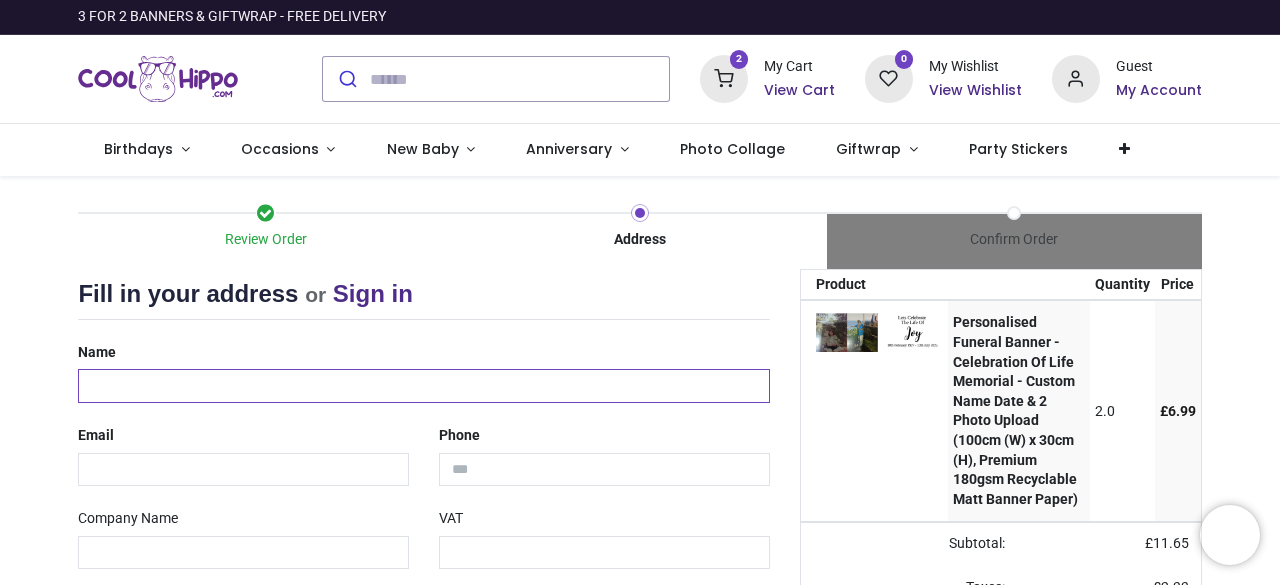 click at bounding box center (423, 386) 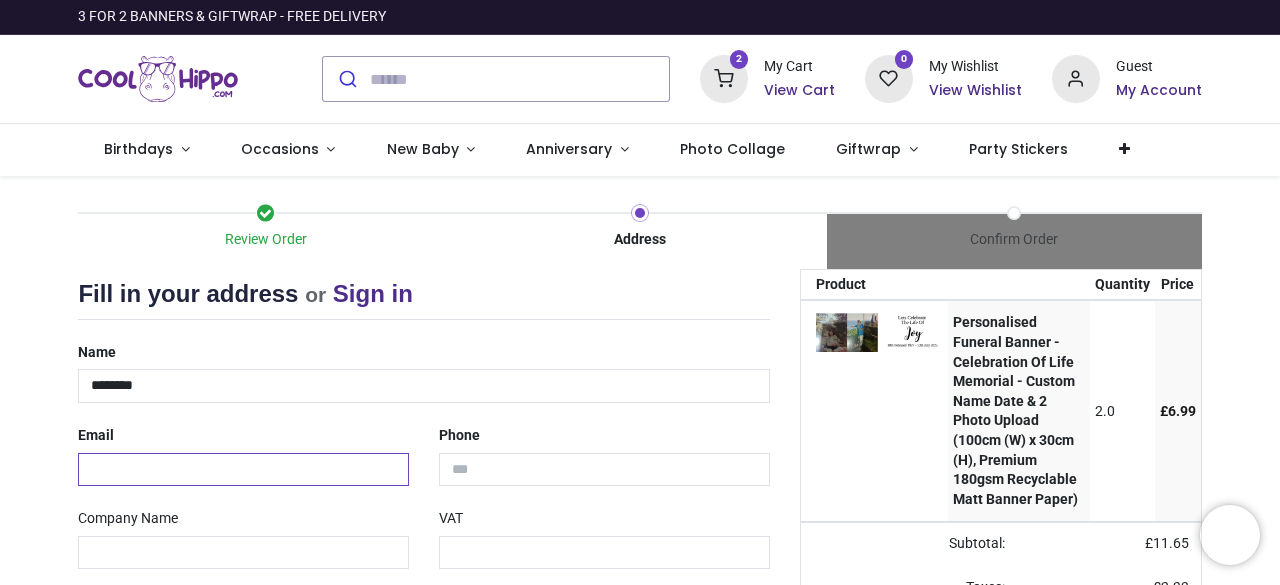 type on "**********" 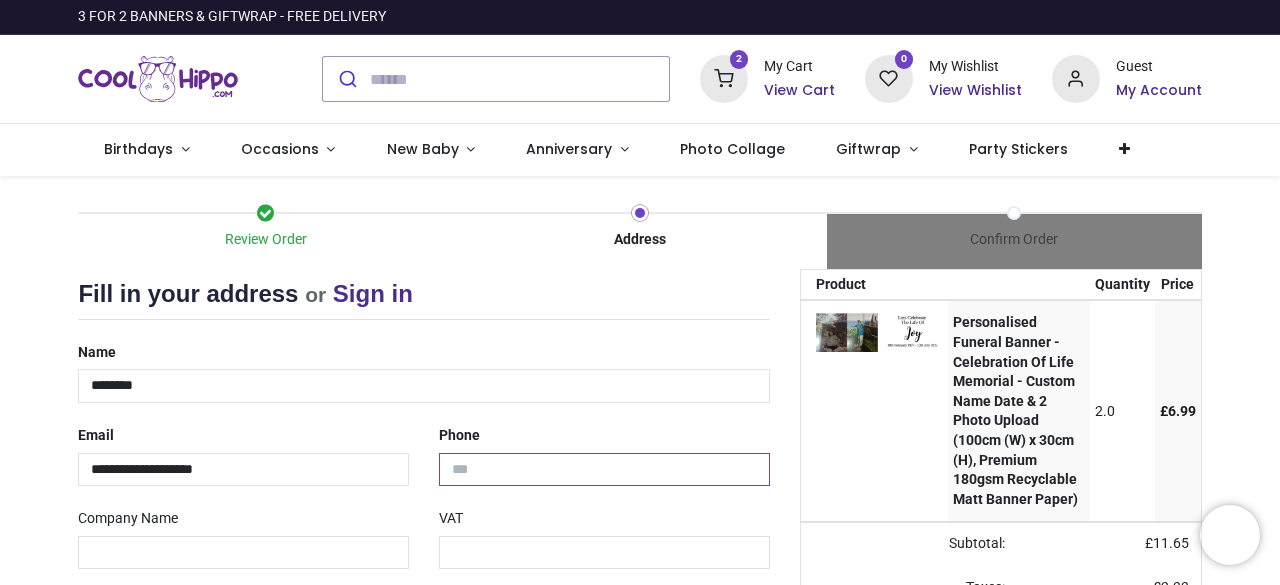 type on "**********" 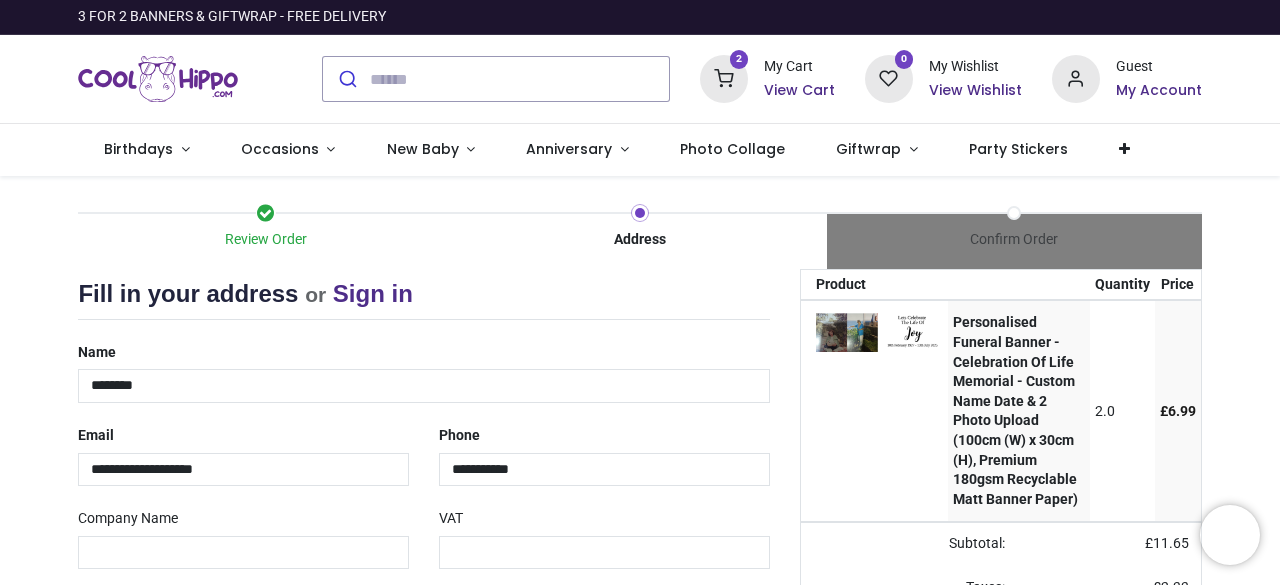 type on "**********" 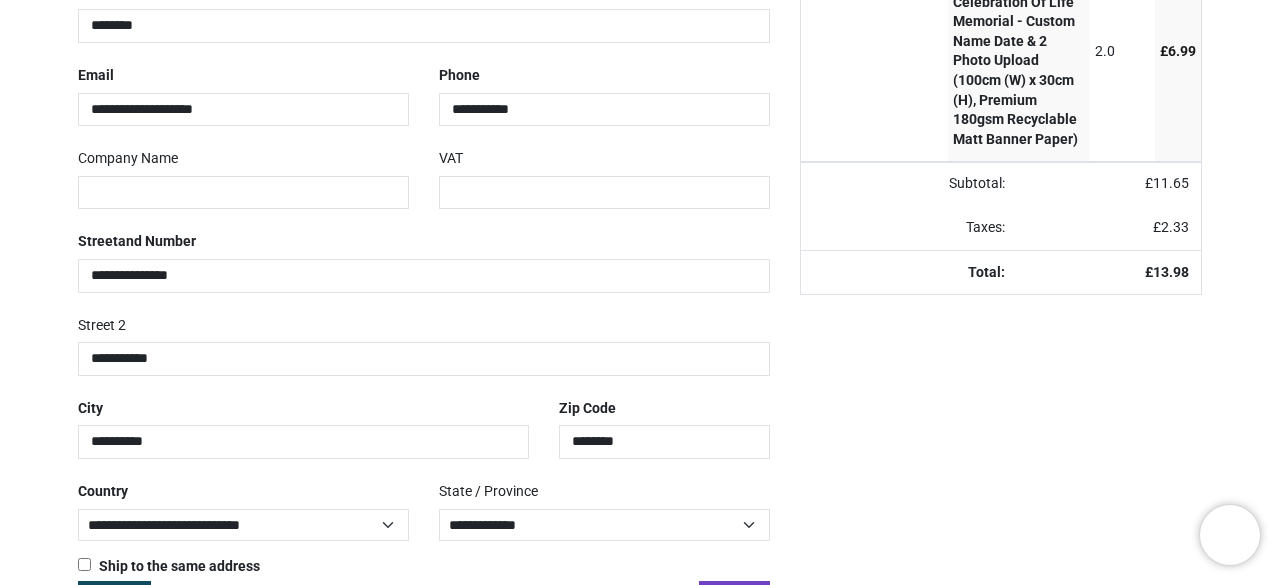scroll, scrollTop: 400, scrollLeft: 0, axis: vertical 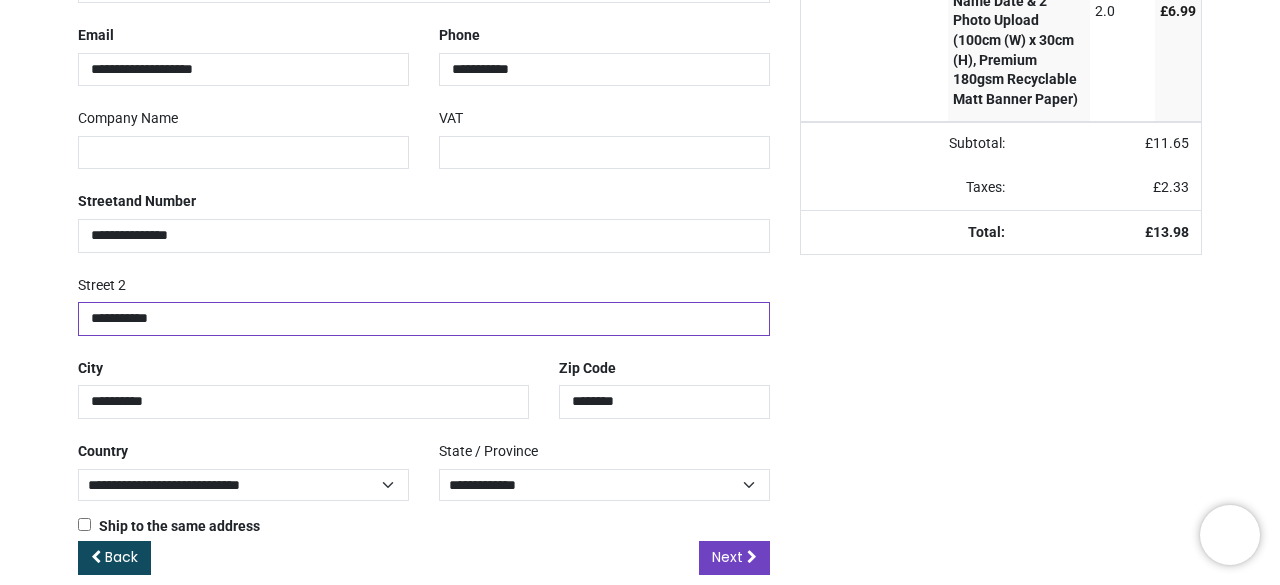 click on "**********" at bounding box center (423, 319) 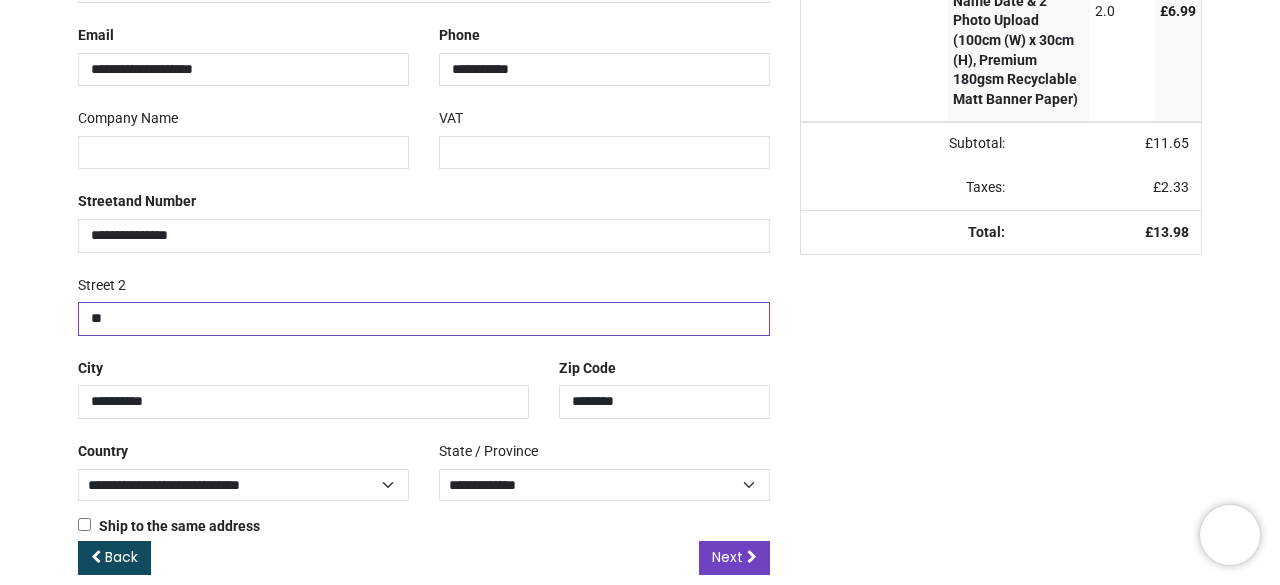 type on "*" 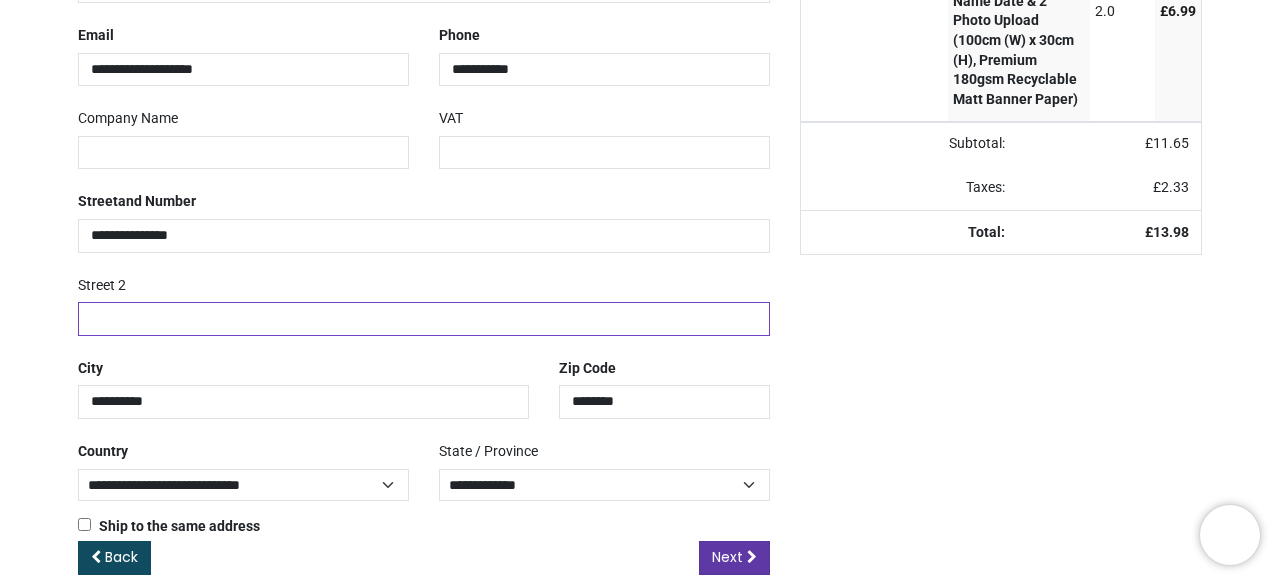 type 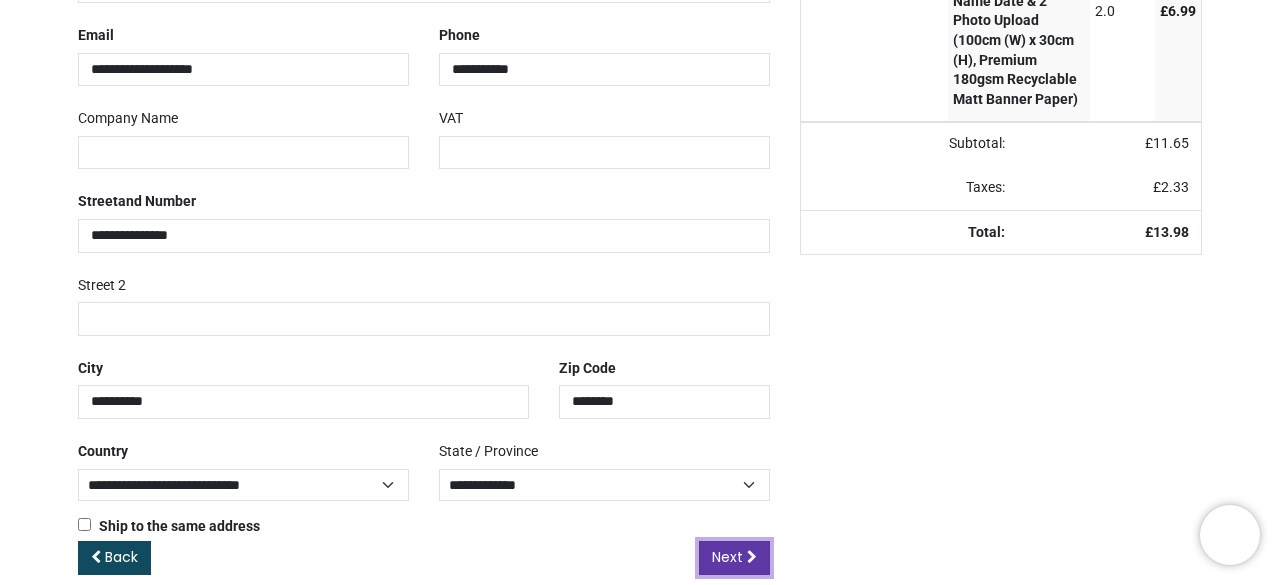 click on "Next" at bounding box center [727, 557] 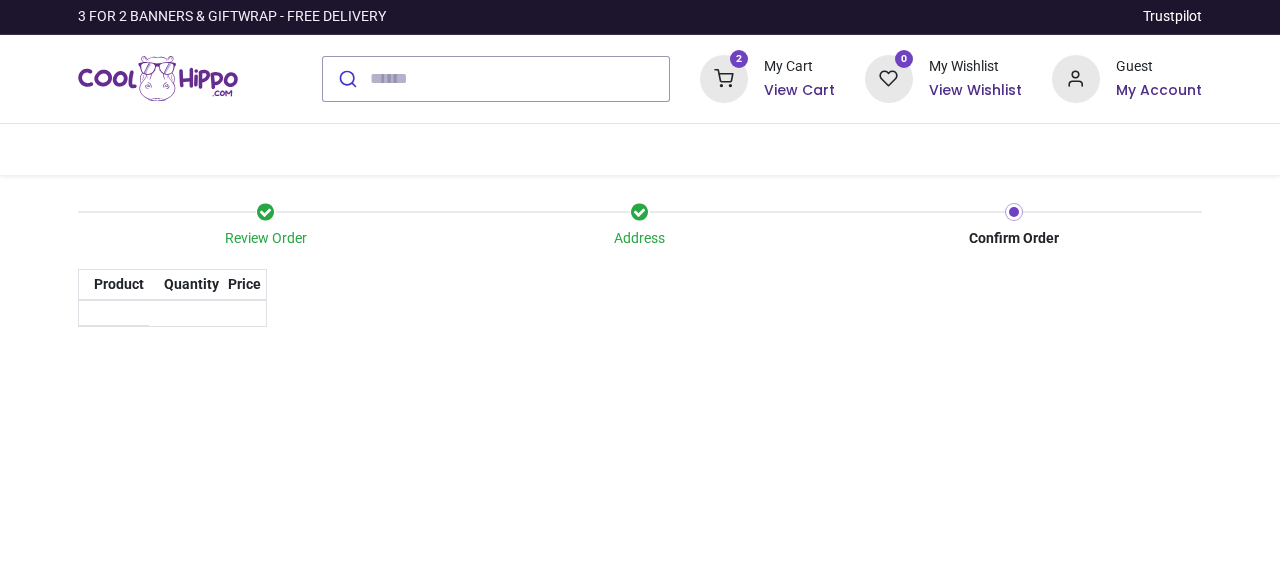 scroll, scrollTop: 0, scrollLeft: 0, axis: both 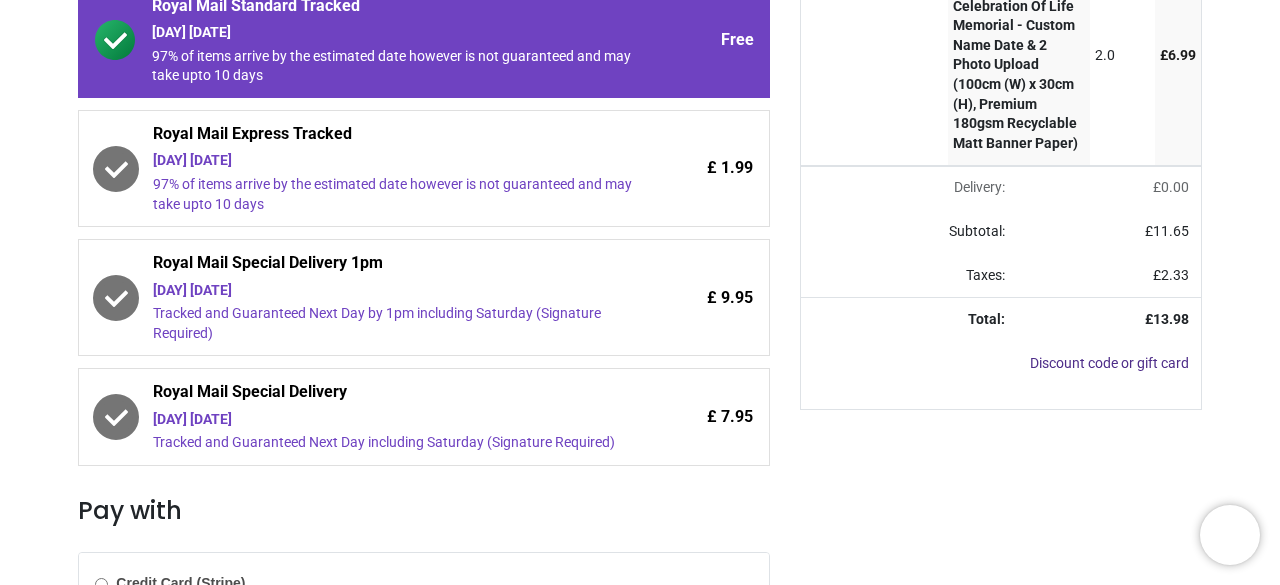 click 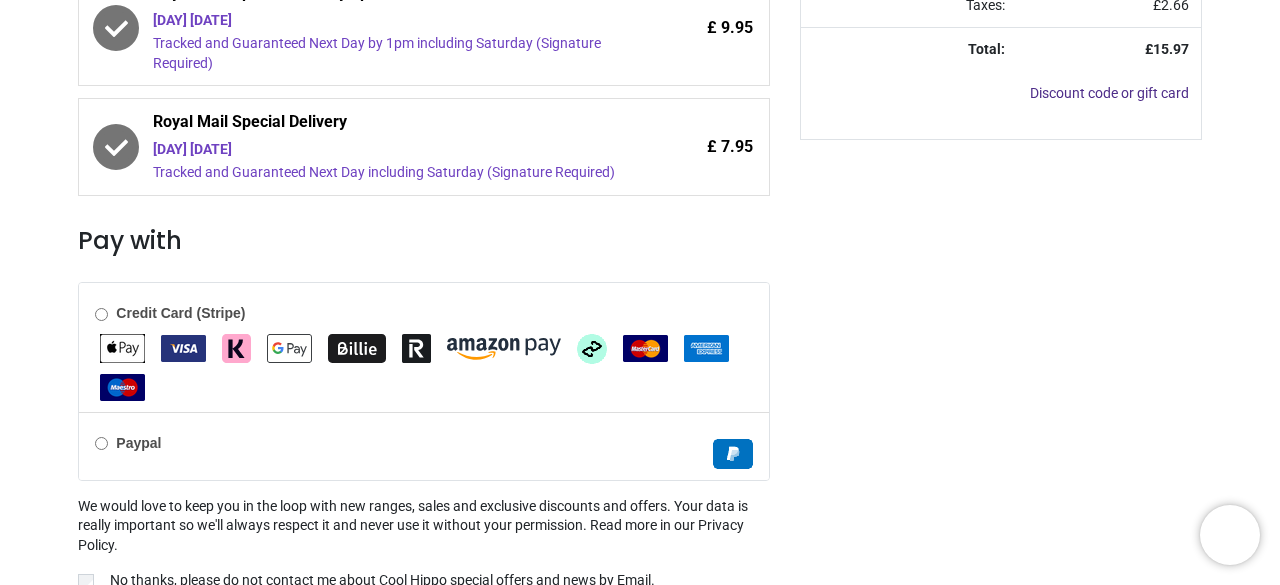 scroll, scrollTop: 628, scrollLeft: 0, axis: vertical 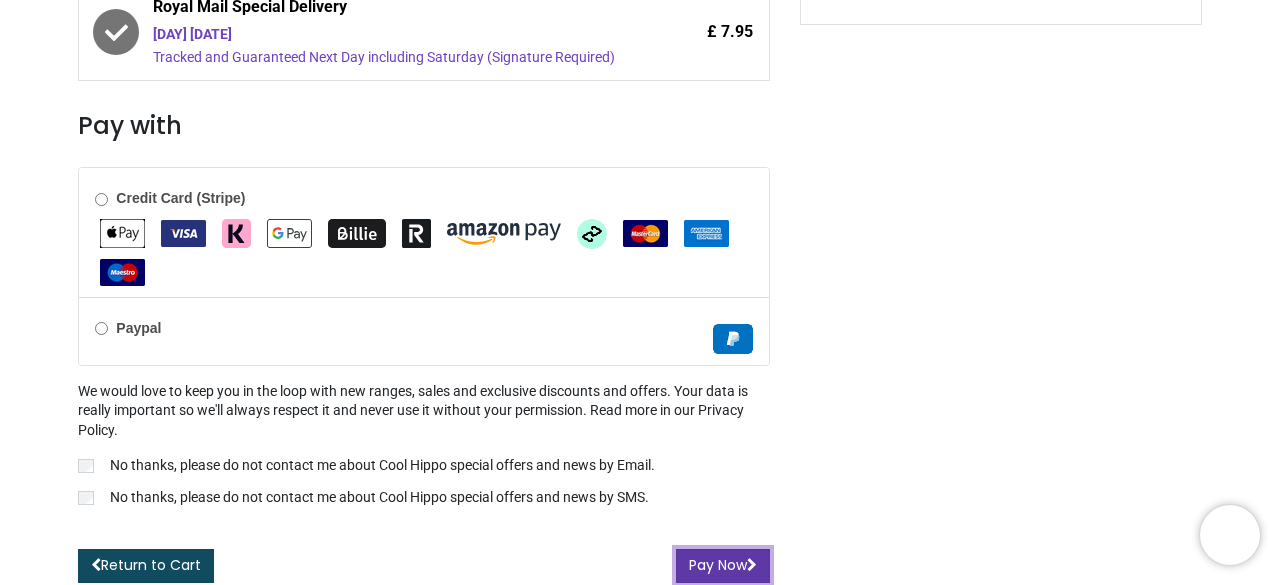 click on "Pay Now" at bounding box center [723, 566] 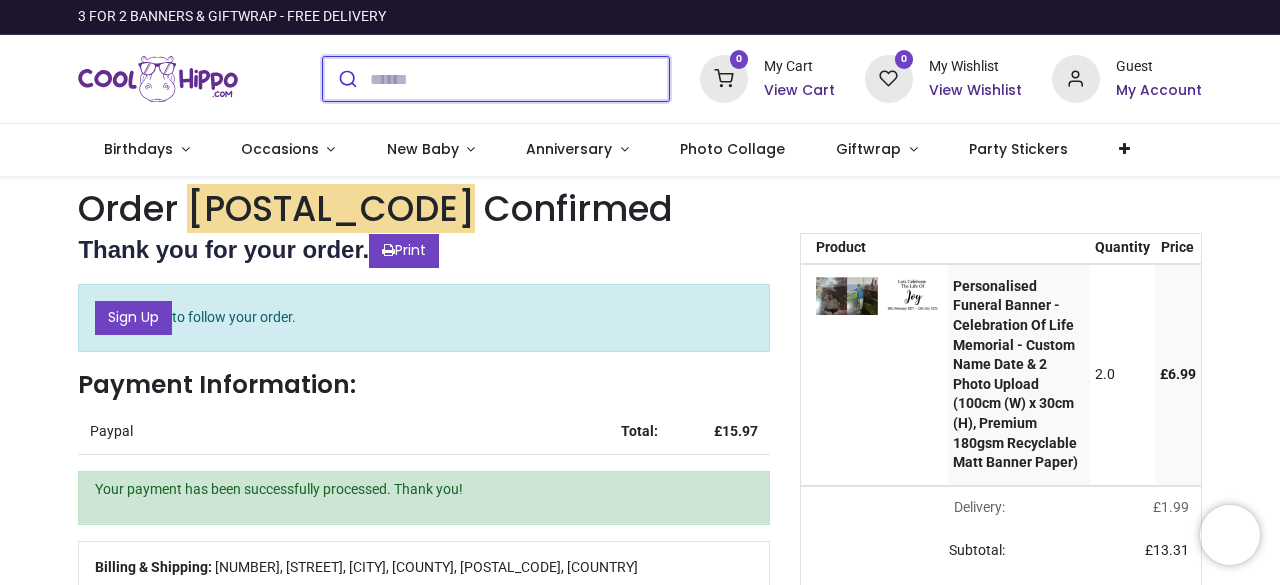 scroll, scrollTop: 0, scrollLeft: 0, axis: both 